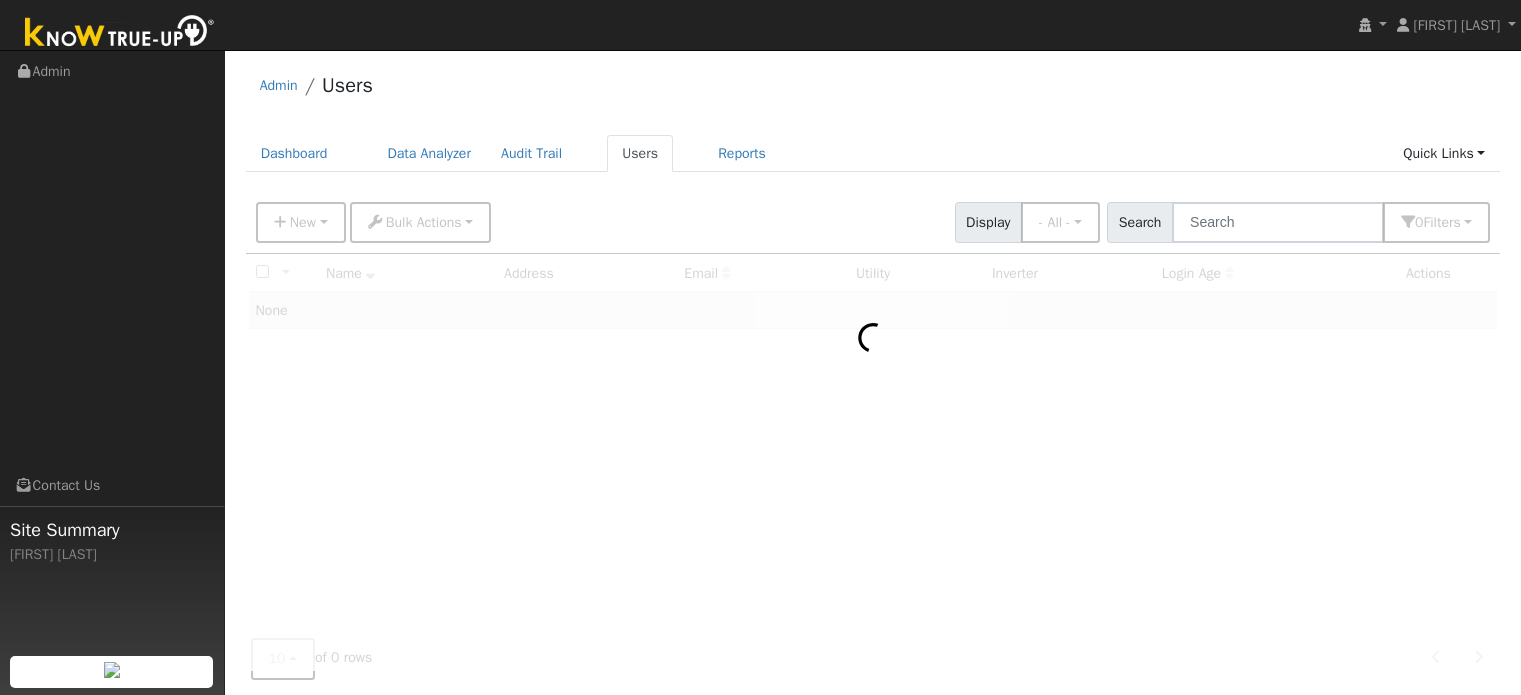 scroll, scrollTop: 0, scrollLeft: 0, axis: both 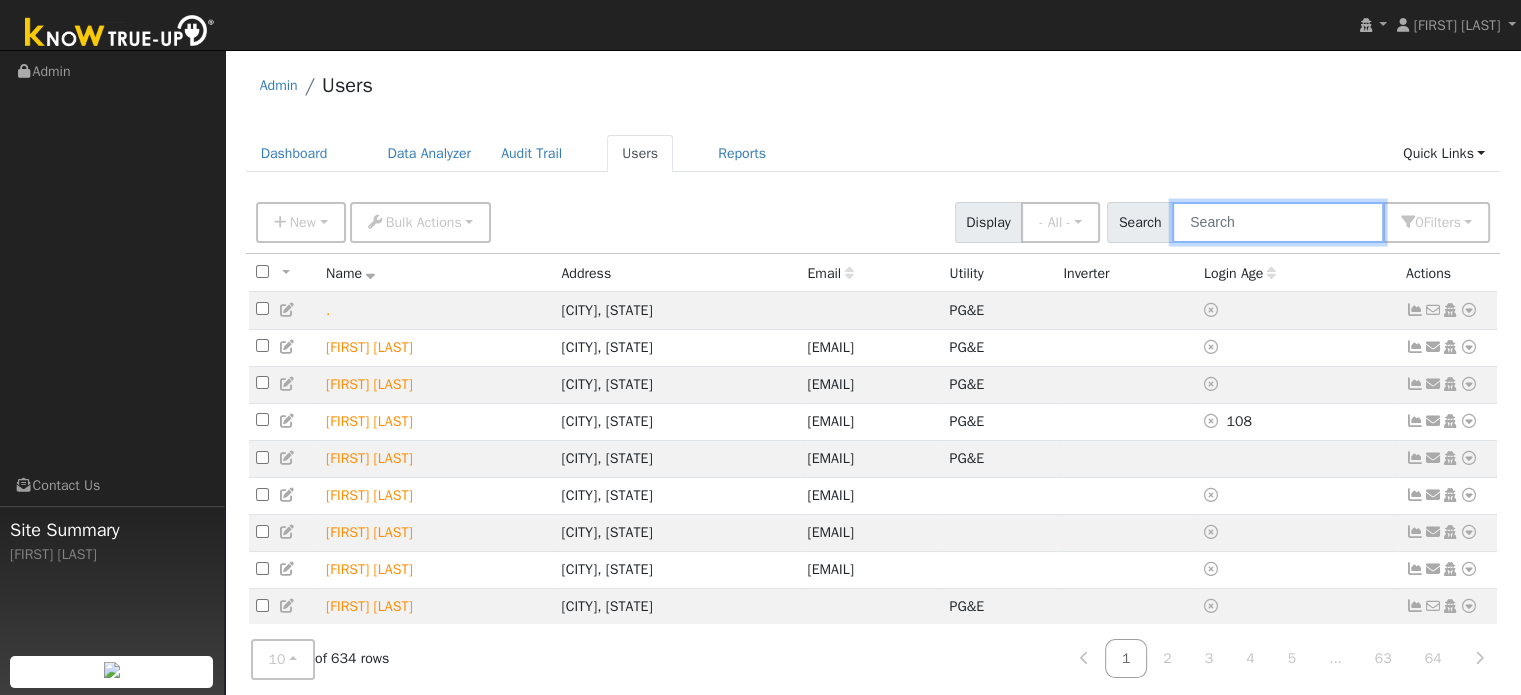 click at bounding box center (1278, 222) 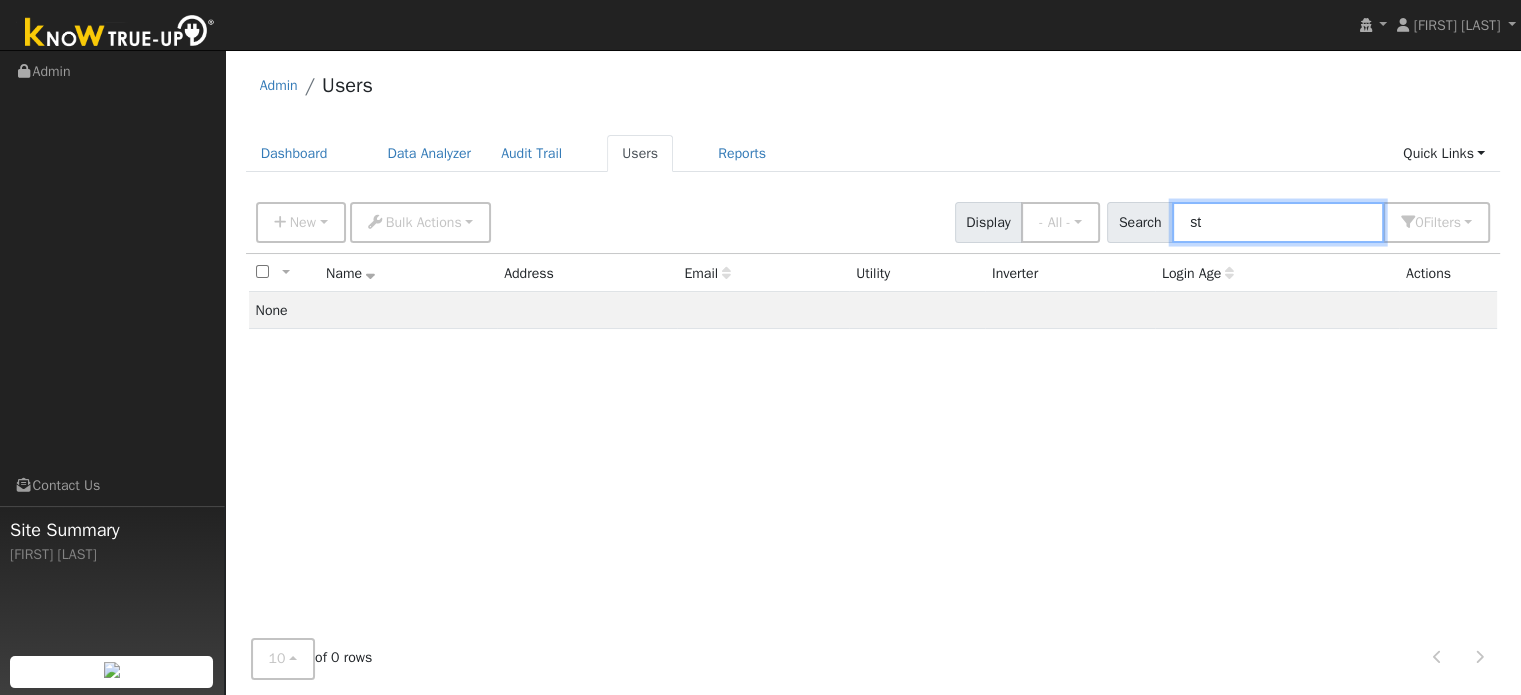 type on "s" 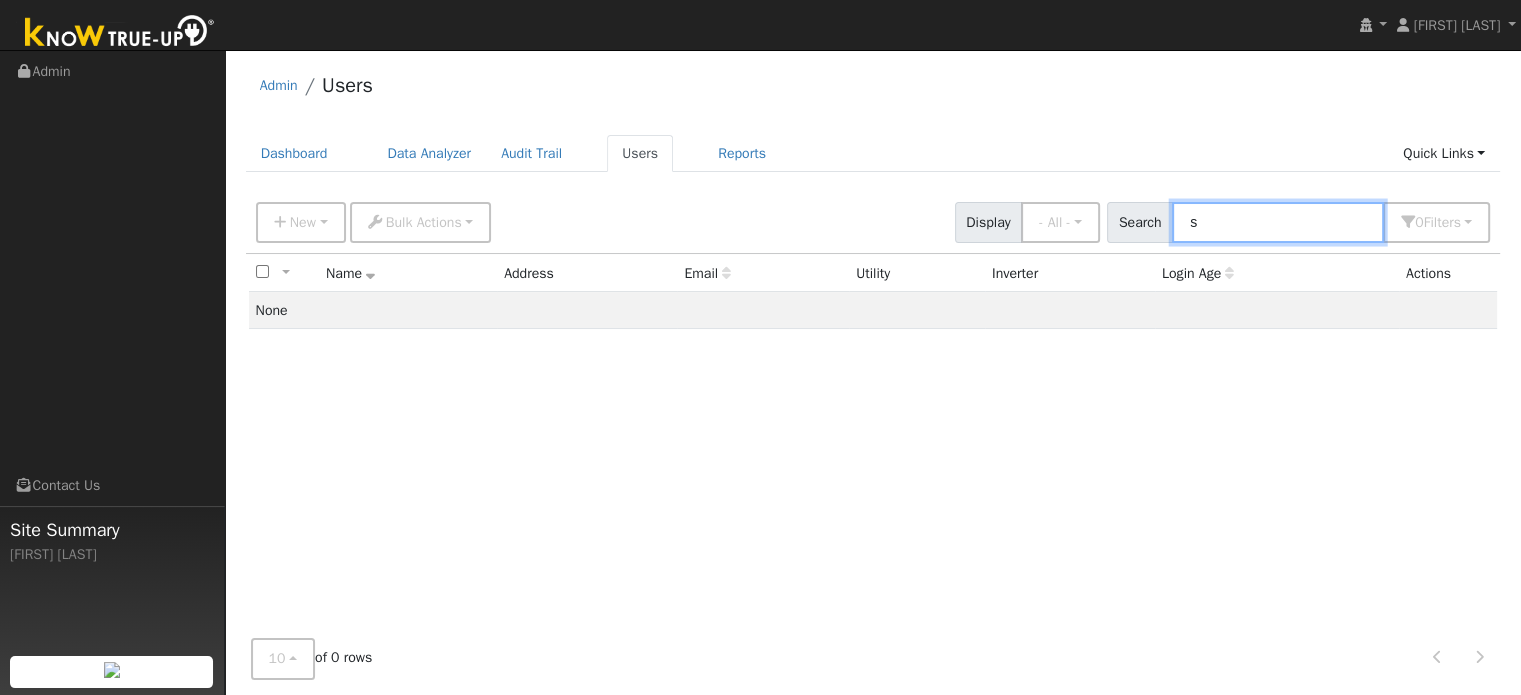 type 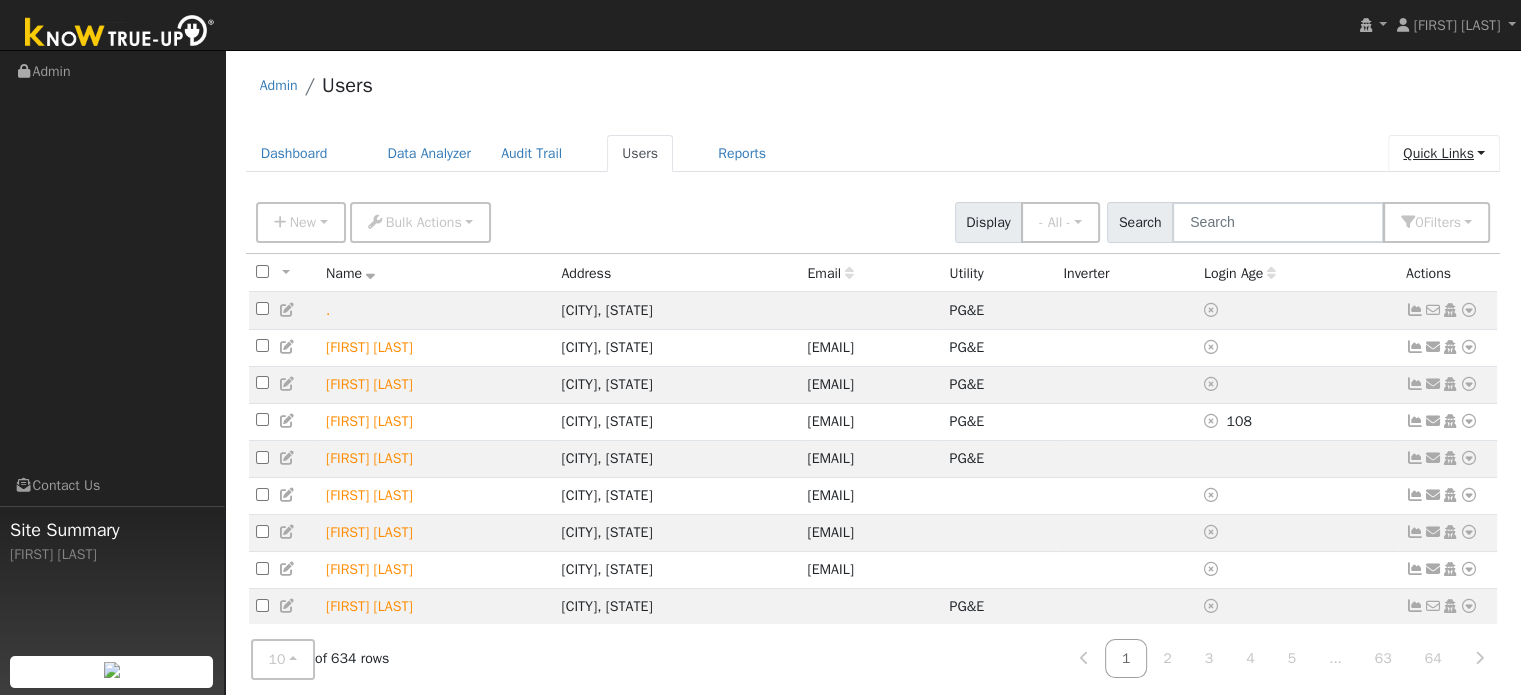 click on "Quick Links" at bounding box center (1444, 153) 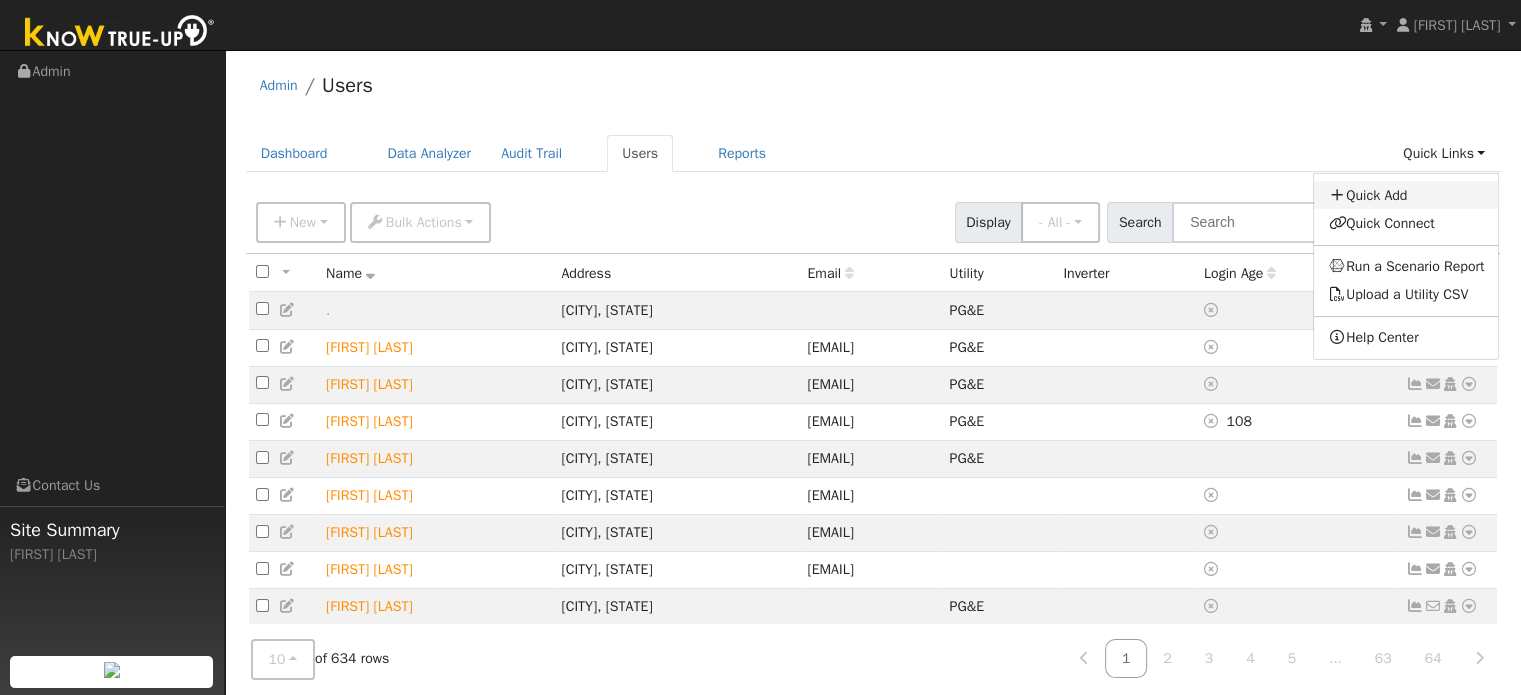 click on "Quick Add" at bounding box center [1406, 195] 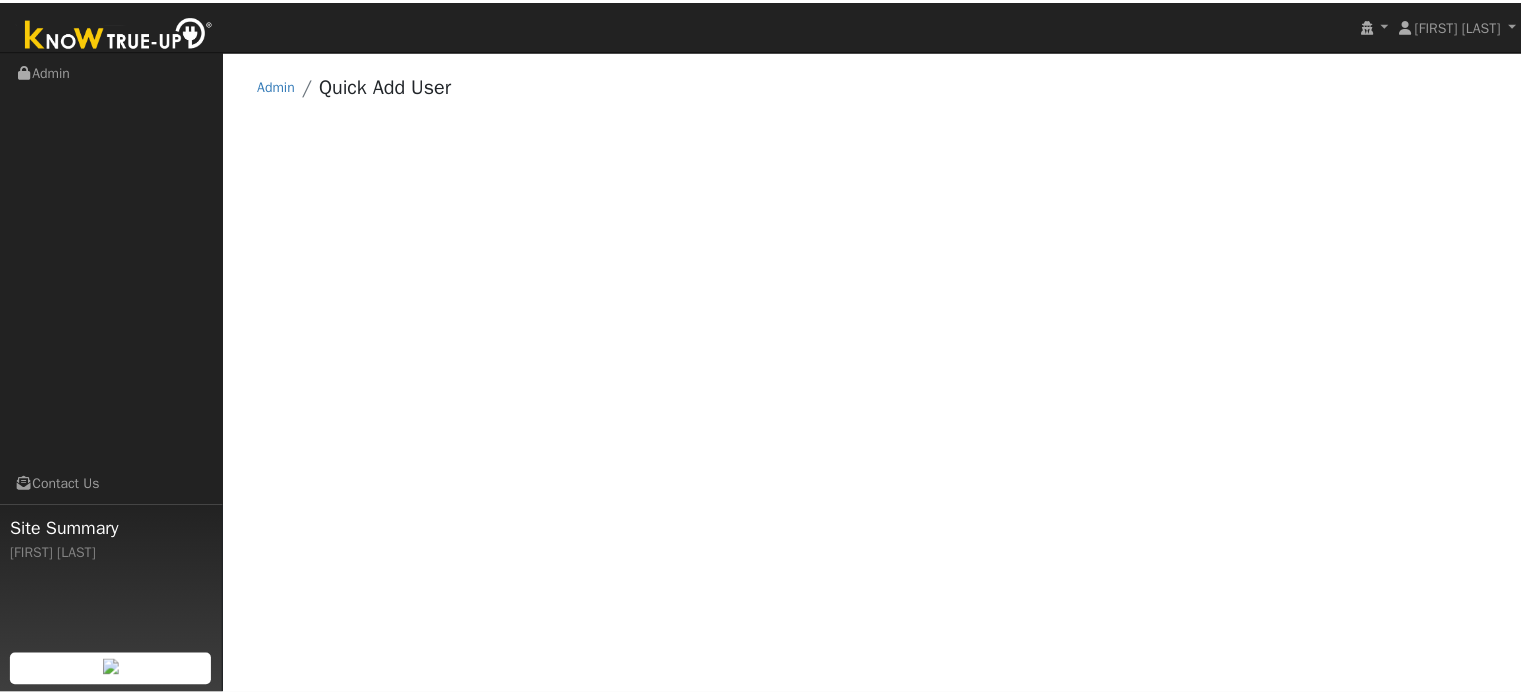 scroll, scrollTop: 0, scrollLeft: 0, axis: both 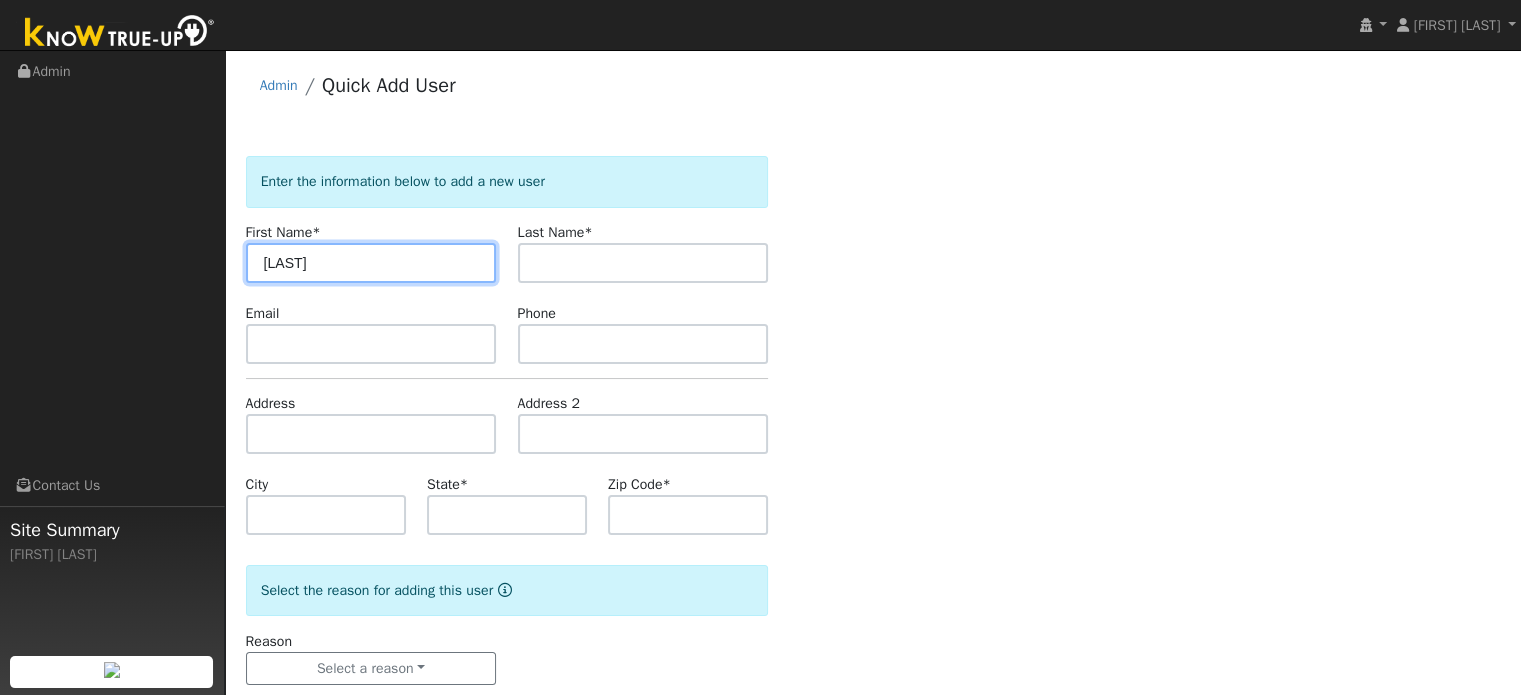type on "[LAST]" 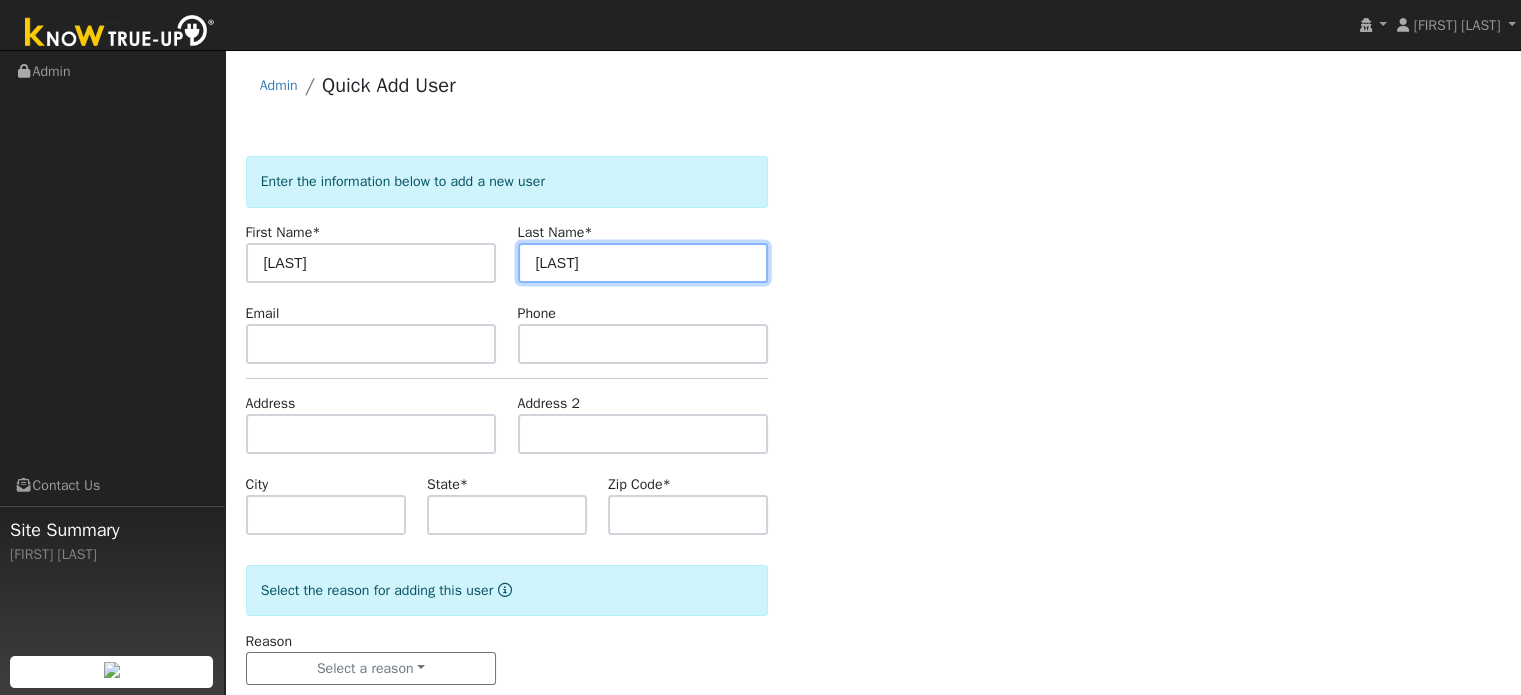 type on "[LAST]" 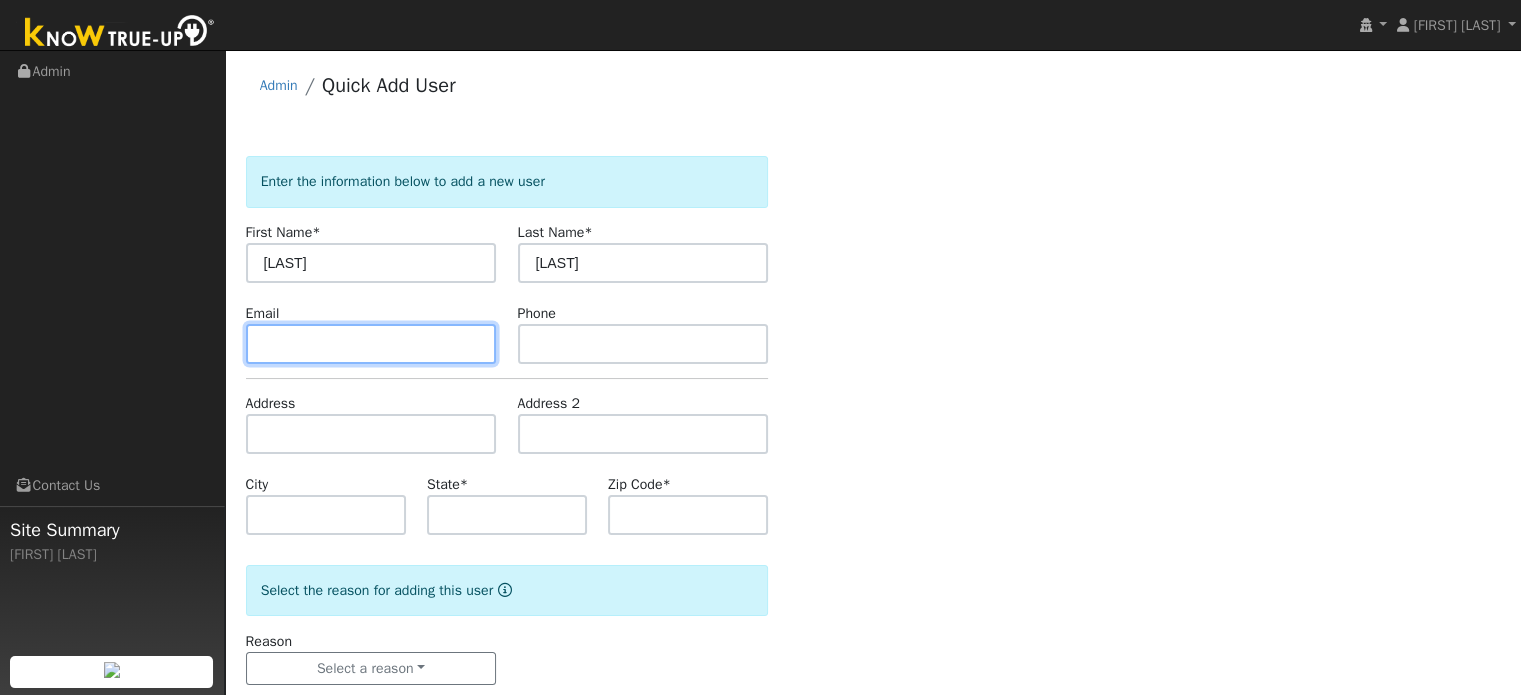 click at bounding box center (371, 344) 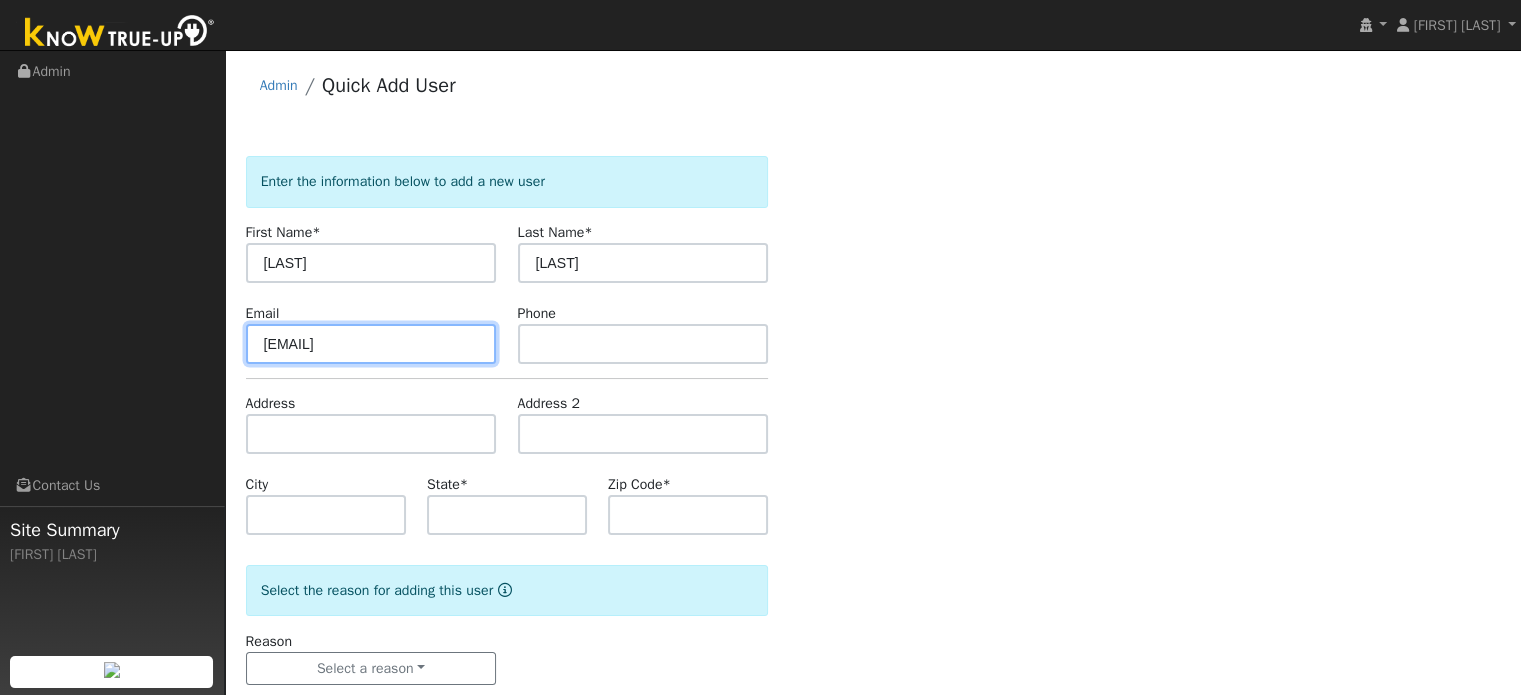 type on "[EMAIL]" 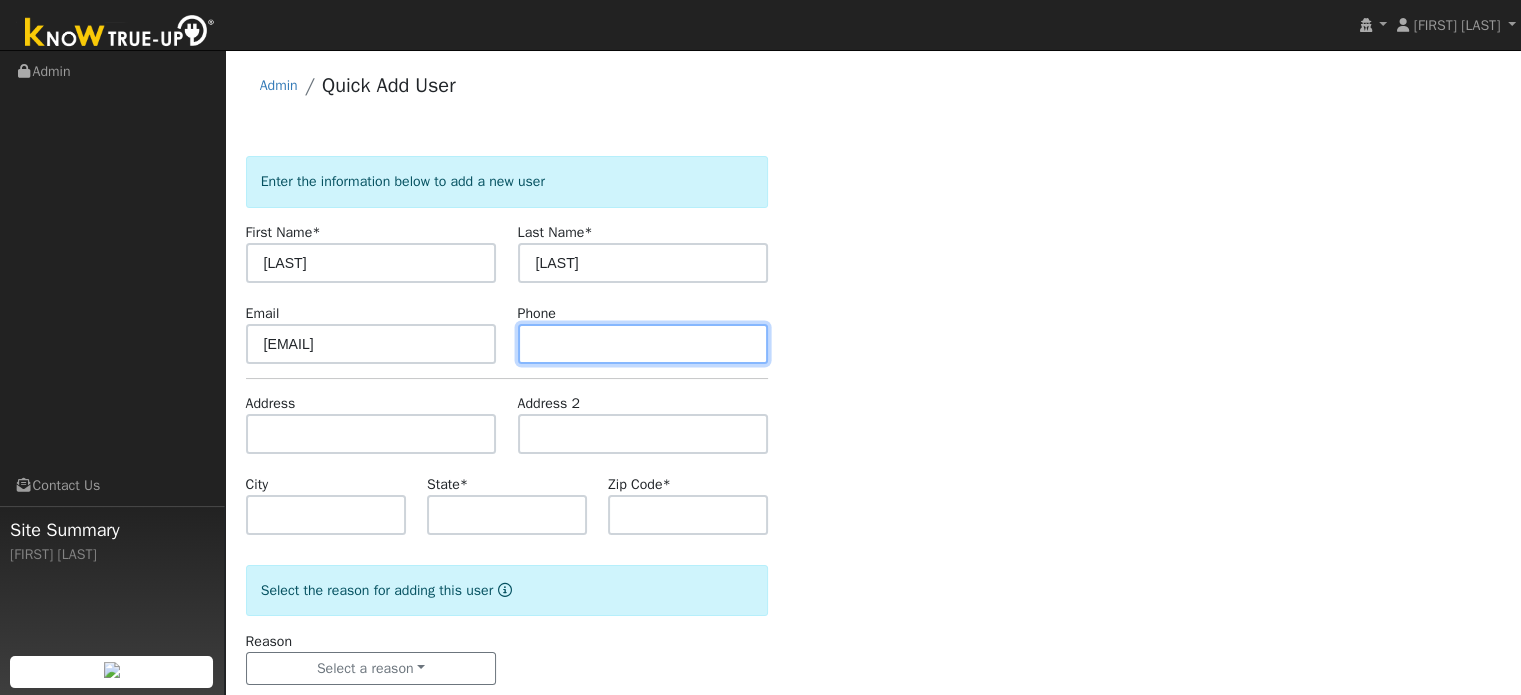 click at bounding box center (643, 344) 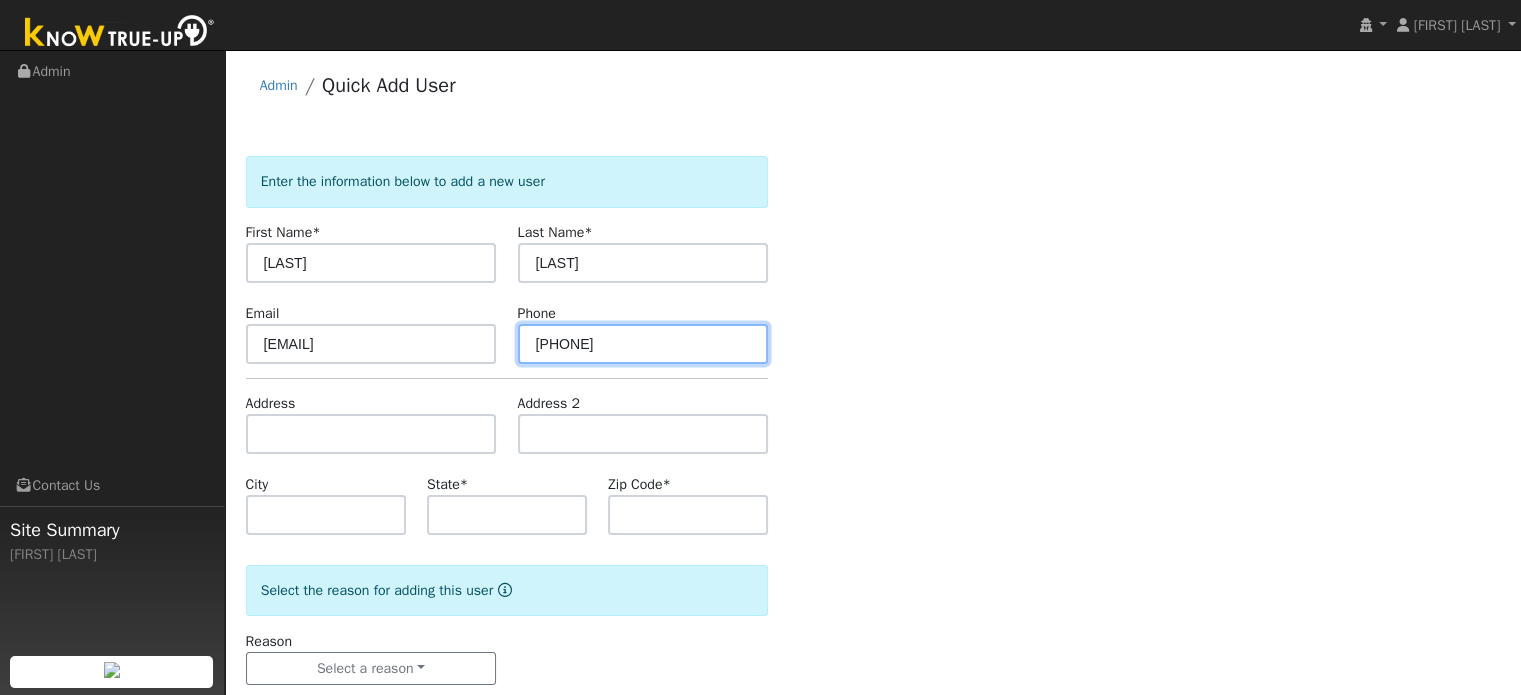 type on "[PHONE]" 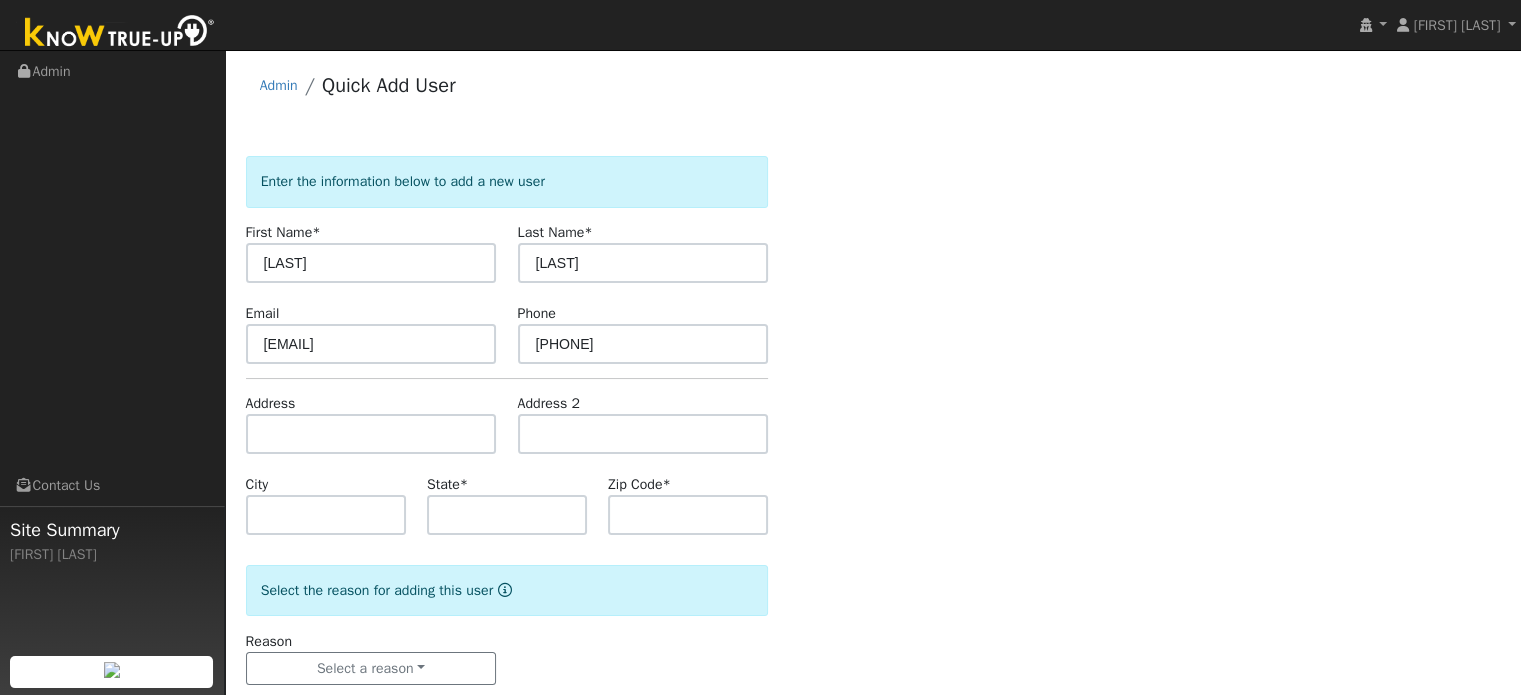 click on "Enter the information below to add a new user First Name  * [LAST] Last Name  * [LAST] Email [EMAIL] Phone [PHONE] Address Address 2 City State  * Zip Code  *  Select the reason for adding this user  Reason Select a reason New lead New customer adding solar New customer has solar Settings Salesperson Requested Utility Requested Inverter Enable Access Email Notifications No Emails No Emails Weekly Emails Monthly Emails No Yes" at bounding box center [873, 440] 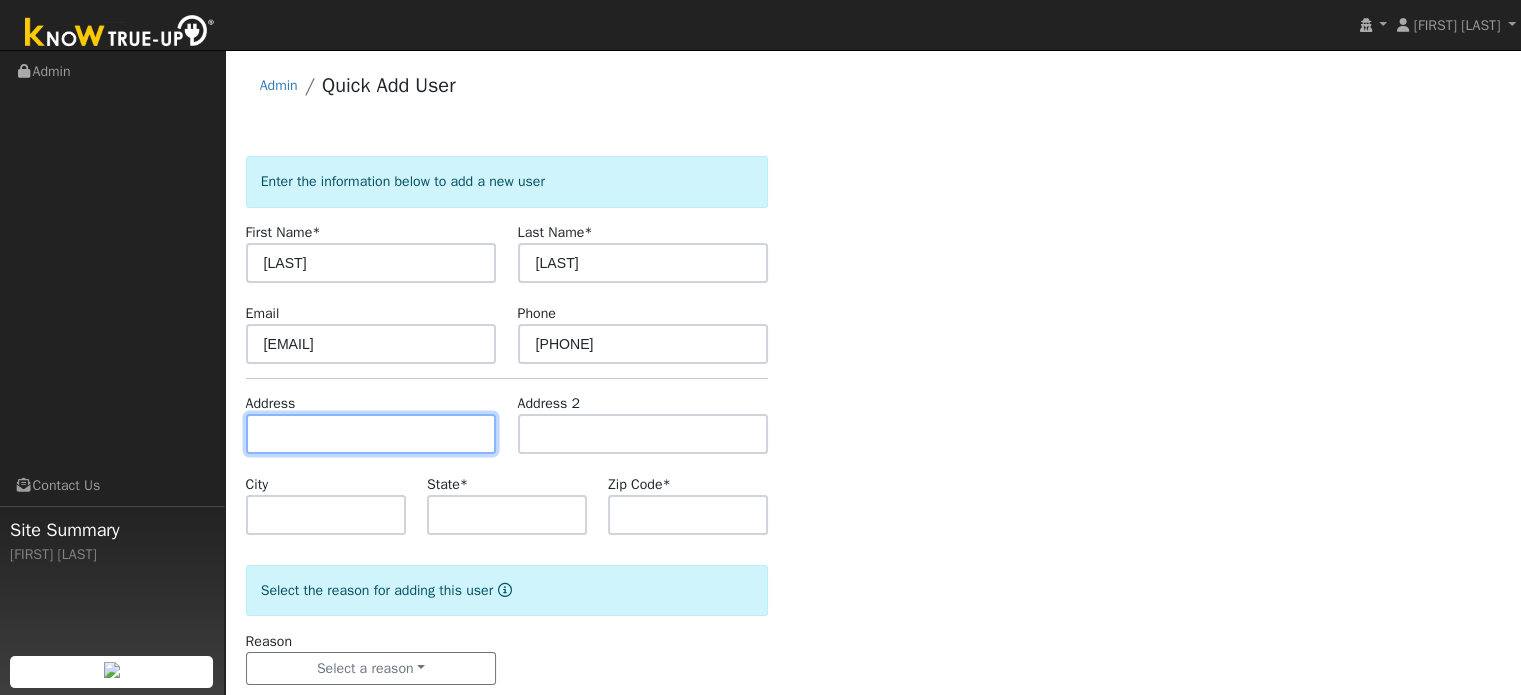 click at bounding box center [371, 434] 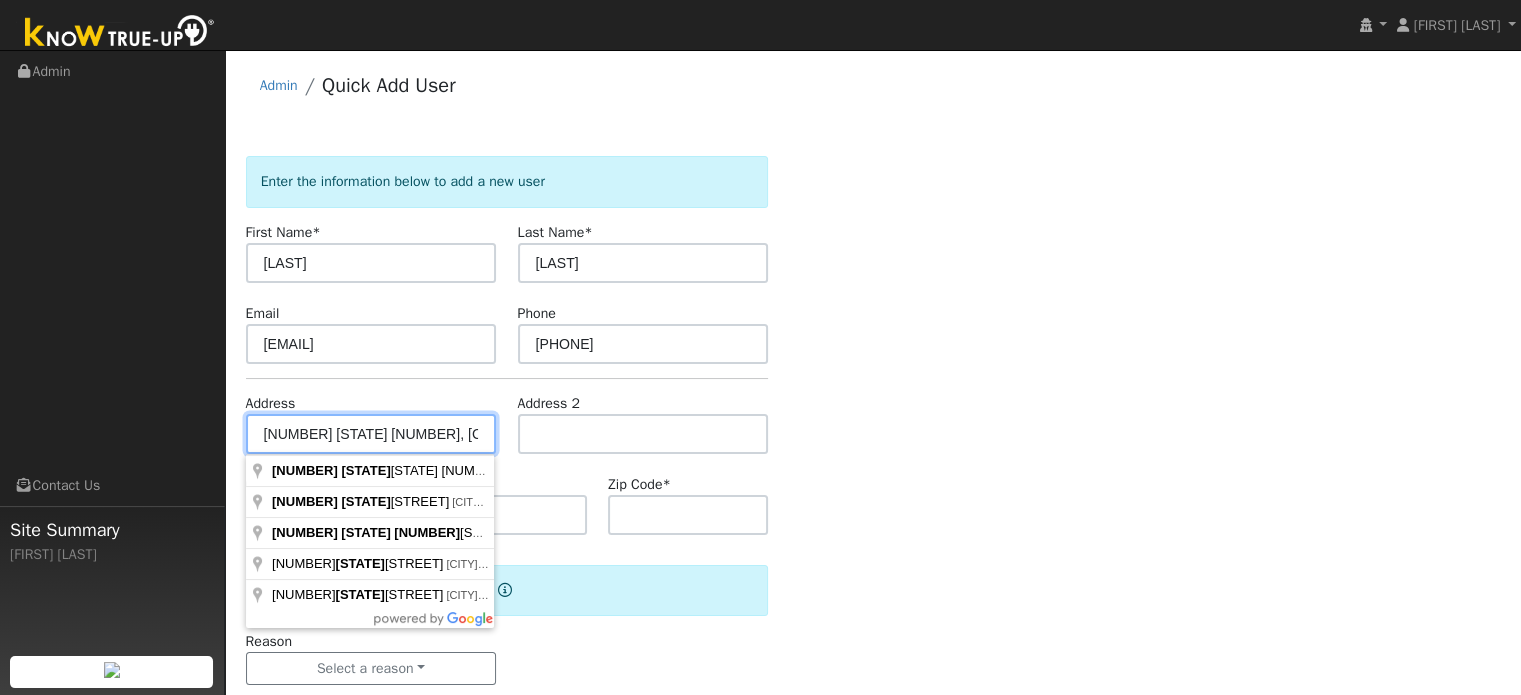 type on "[NUMBER] [STATE] [NUMBER]" 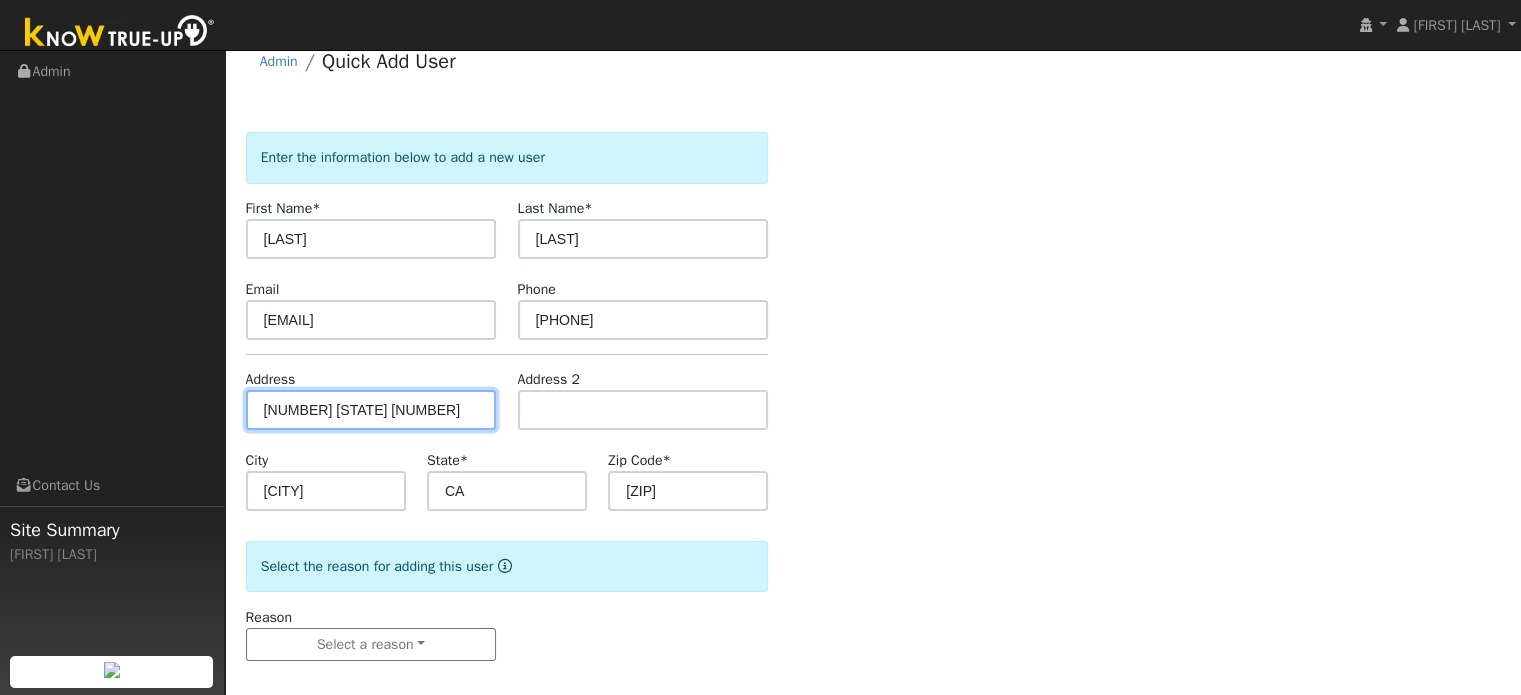 scroll, scrollTop: 39, scrollLeft: 0, axis: vertical 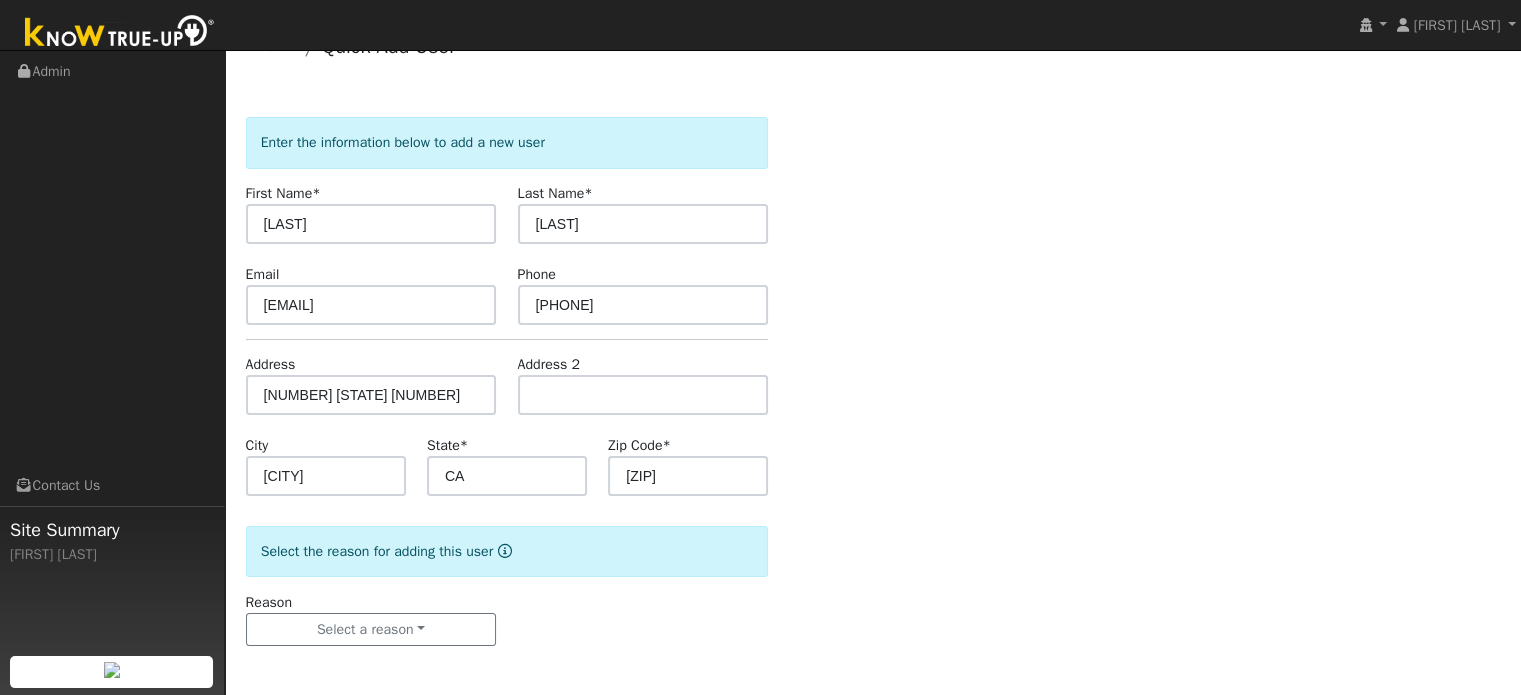 click on "Enter the information below to add a new user First Name  * [LAST] Last Name  * [LAST] Email [EMAIL] Phone [PHONE] Address [NUMBER] [STATE] [NUMBER] Address 2 City [CITY] State  * [STATE] Zip Code  * [ZIP]  Select the reason for adding this user  Reason Select a reason New lead New customer adding solar New customer has solar Settings Salesperson Requested Utility Requested Inverter Enable Access Email Notifications No Emails No Emails Weekly Emails Monthly Emails No Yes" at bounding box center (873, 401) 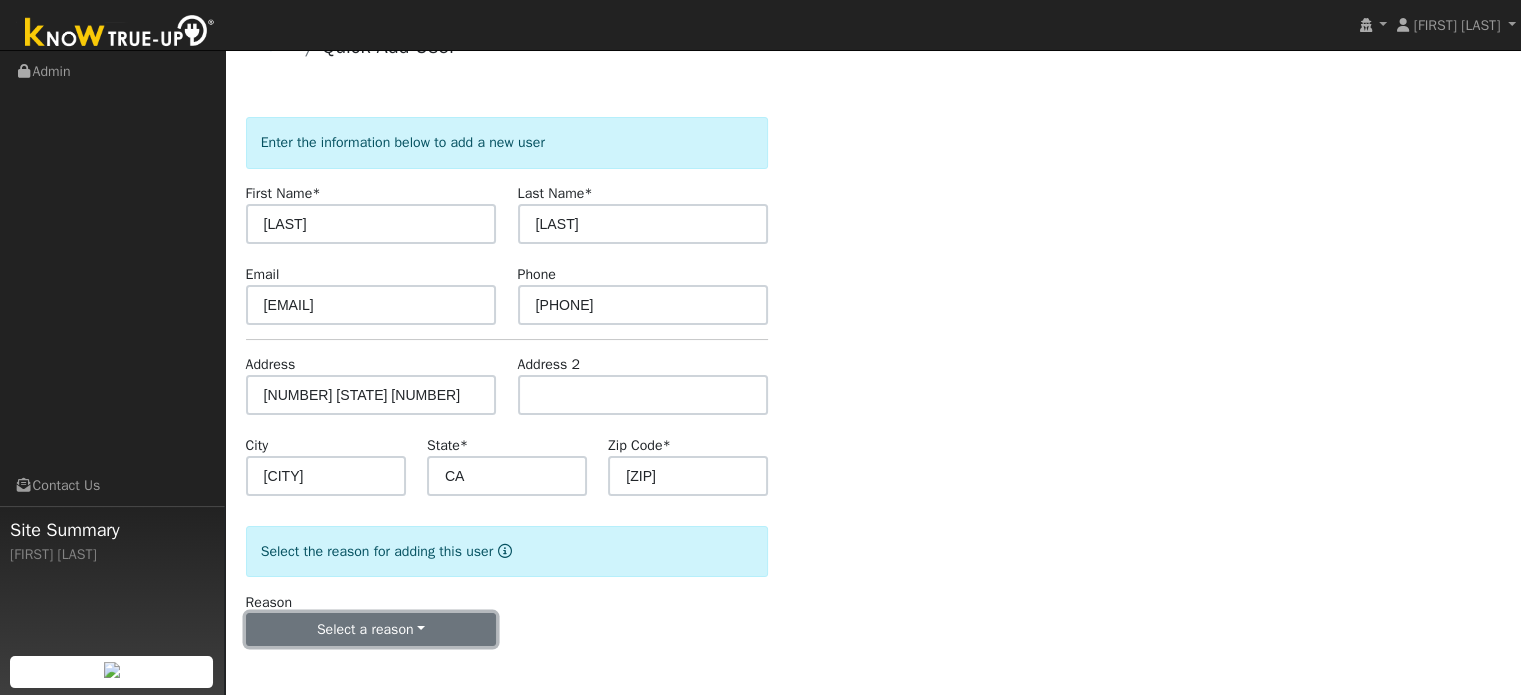 click on "Select a reason" at bounding box center [371, 630] 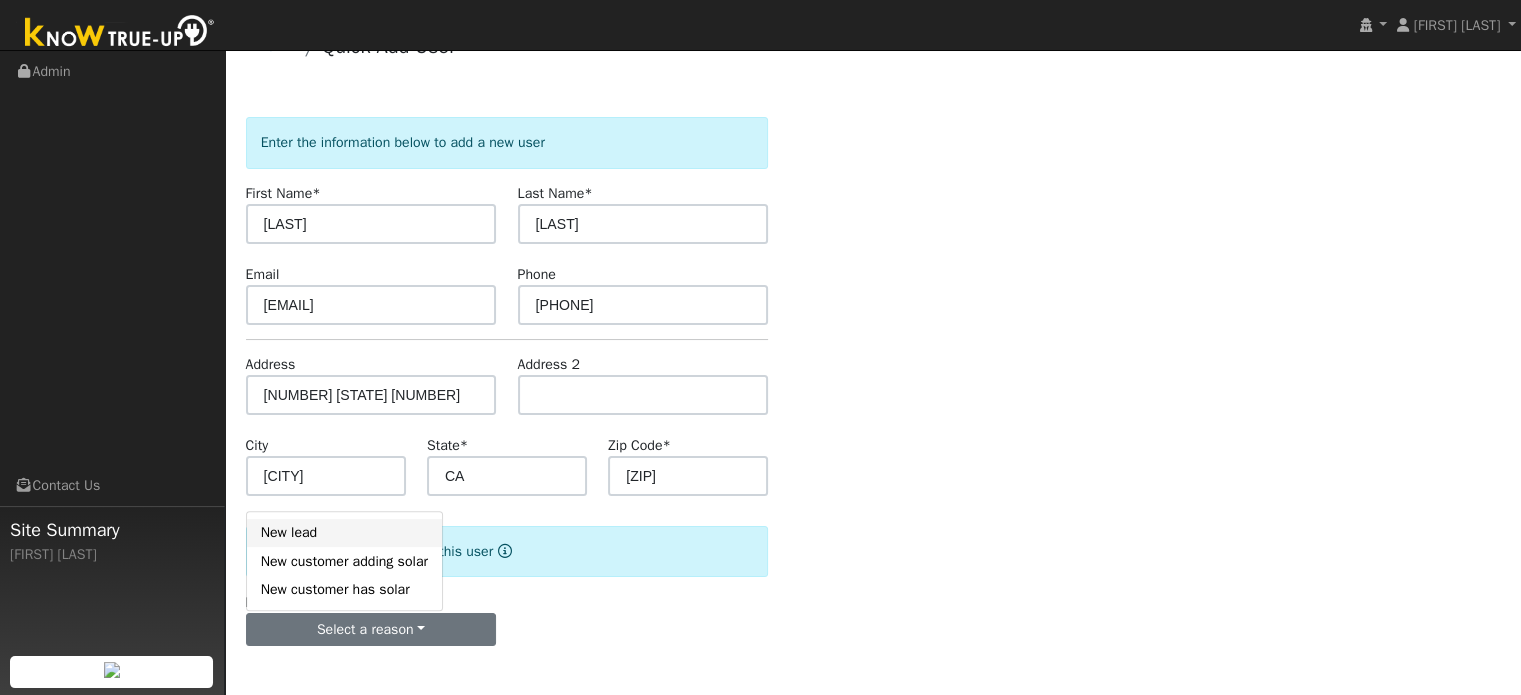 click on "New lead" at bounding box center (344, 533) 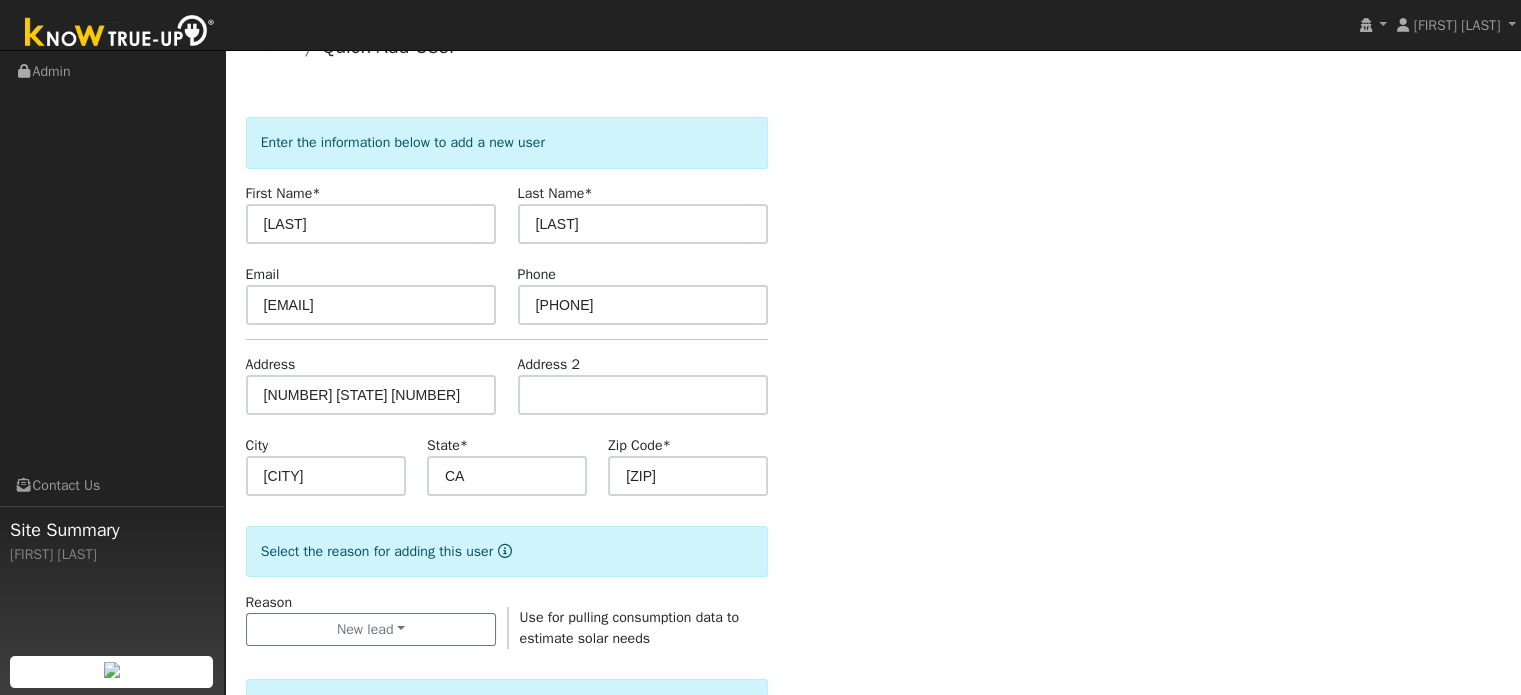 click on "Enter the information below to add a new user First Name  * Munnerlyns Last Name  * Icecream Email 2ndhandstew@gmail.com Phone 4158471490 Address 20145 California 88 Address 2 City Pine Grove State  * CA Zip Code  * 95665  Select the reason for adding this user  Reason New lead New lead New customer adding solar New customer has solar Use for pulling consumption data to estimate solar needs Settings Salesperson Requested Utility Requested Inverter Enable Access Email Notifications No Emails No Emails Weekly Emails Monthly Emails Actions Send Email to User Delete Email Template Are you sure you want to delete ? Cancel Delete Connect Now Add User No Yes" at bounding box center (873, 681) 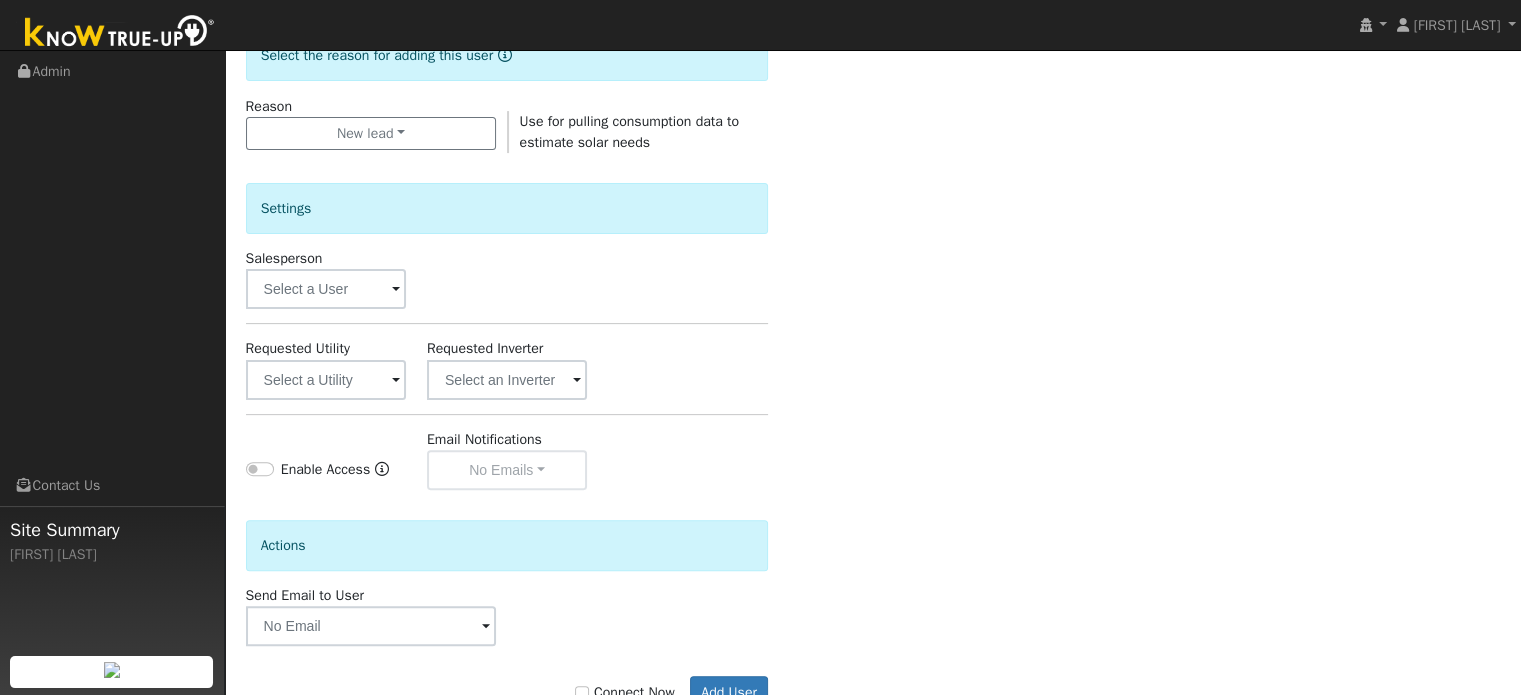scroll, scrollTop: 539, scrollLeft: 0, axis: vertical 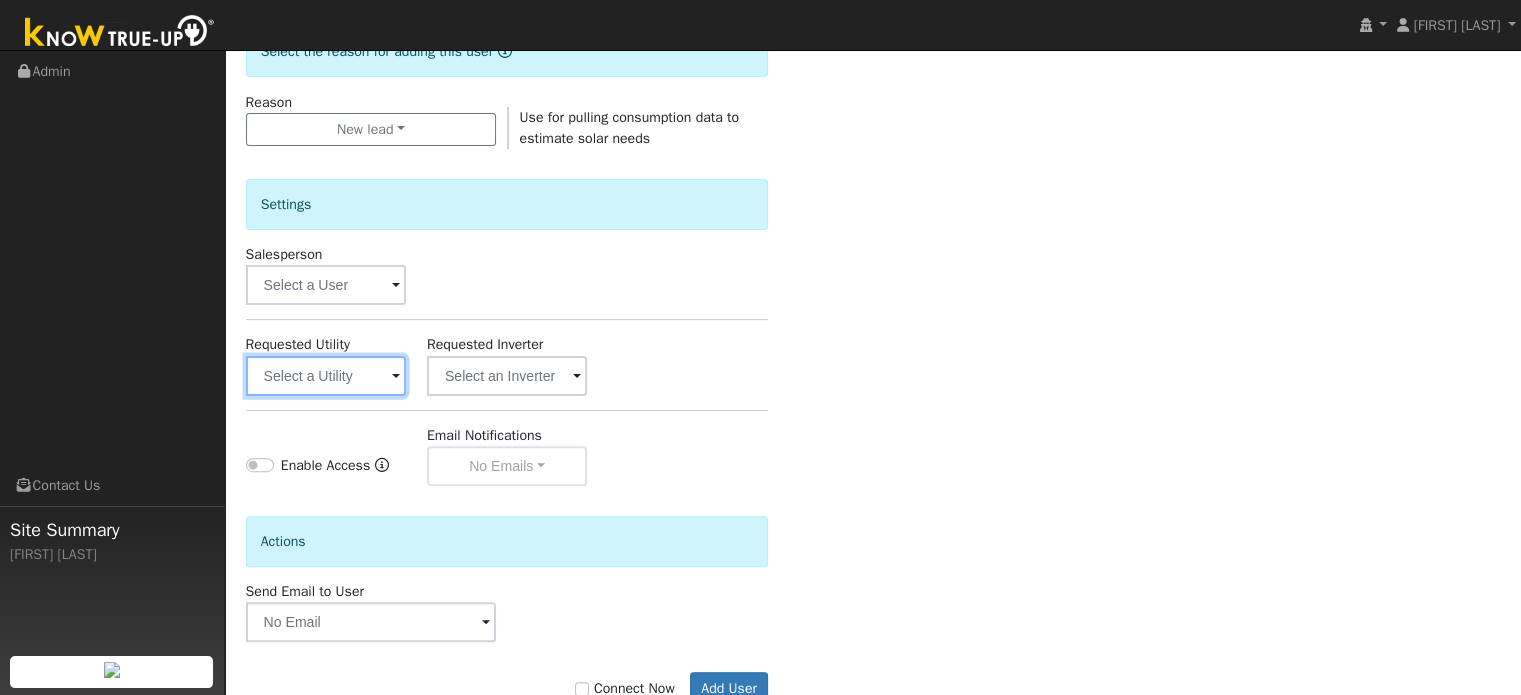 click at bounding box center [326, 376] 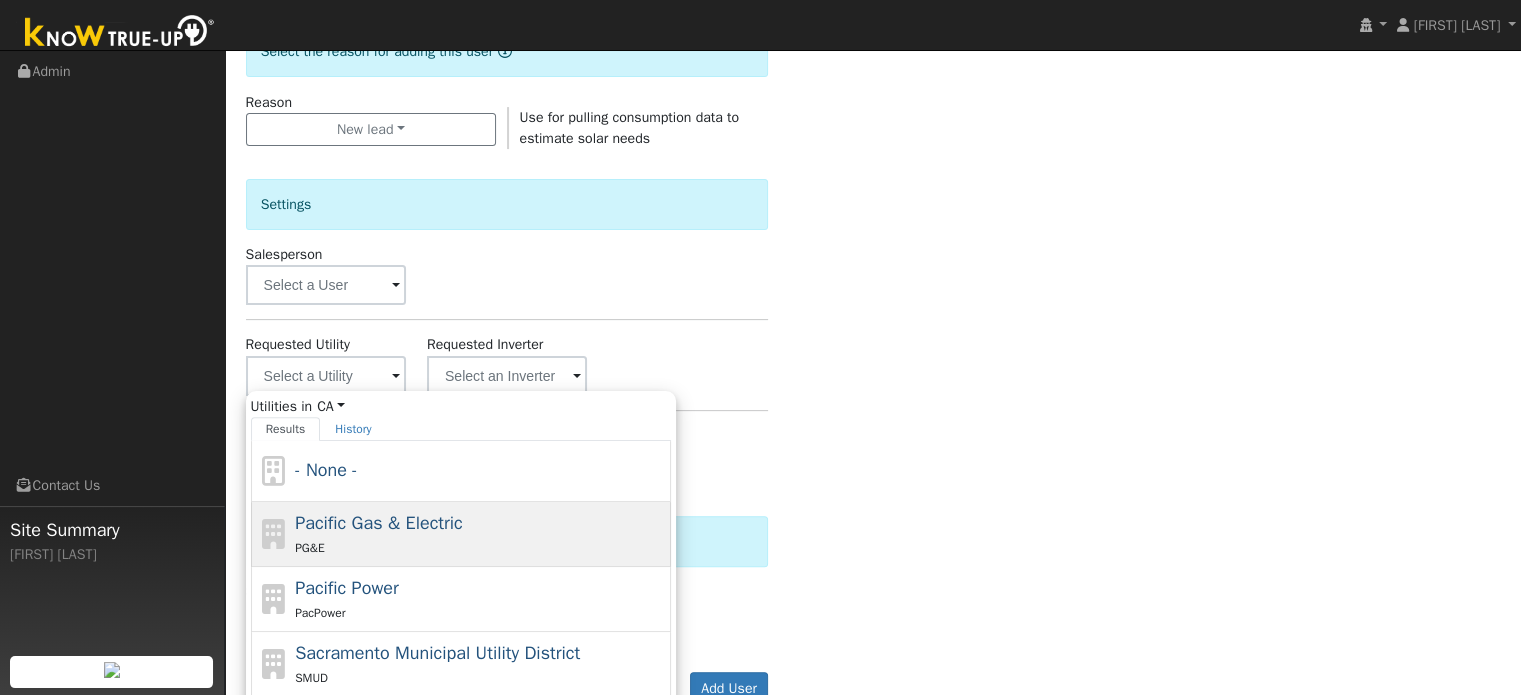 click on "Pacific Gas & Electric" at bounding box center (379, 523) 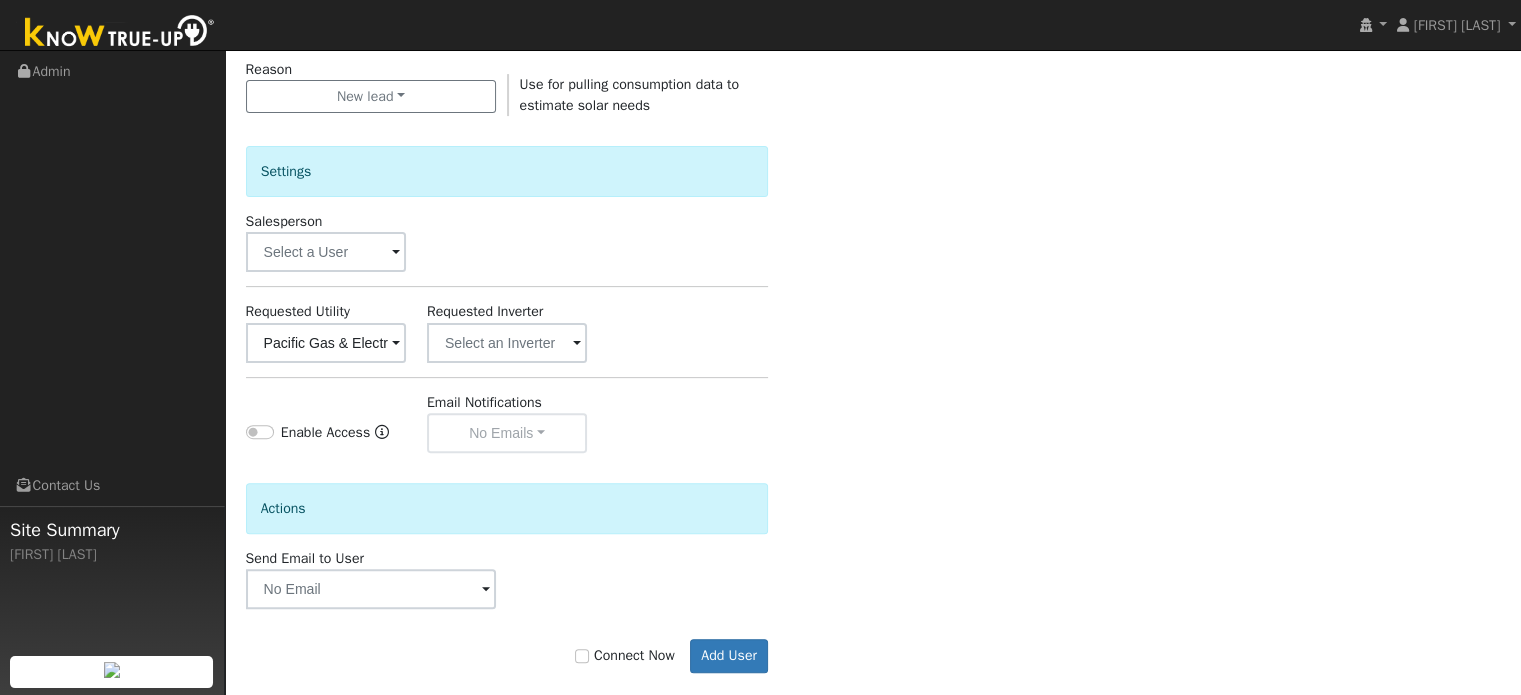 scroll, scrollTop: 597, scrollLeft: 0, axis: vertical 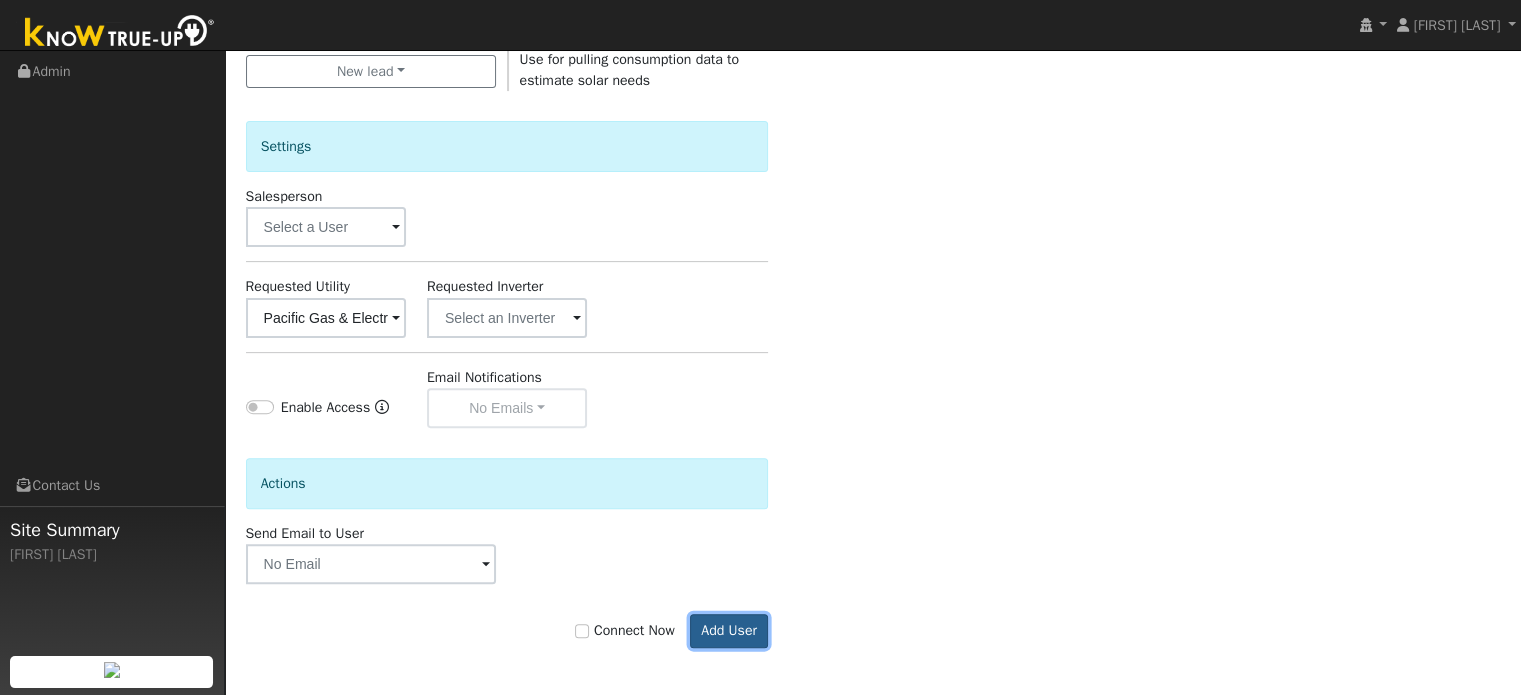 click on "Add User" at bounding box center [729, 631] 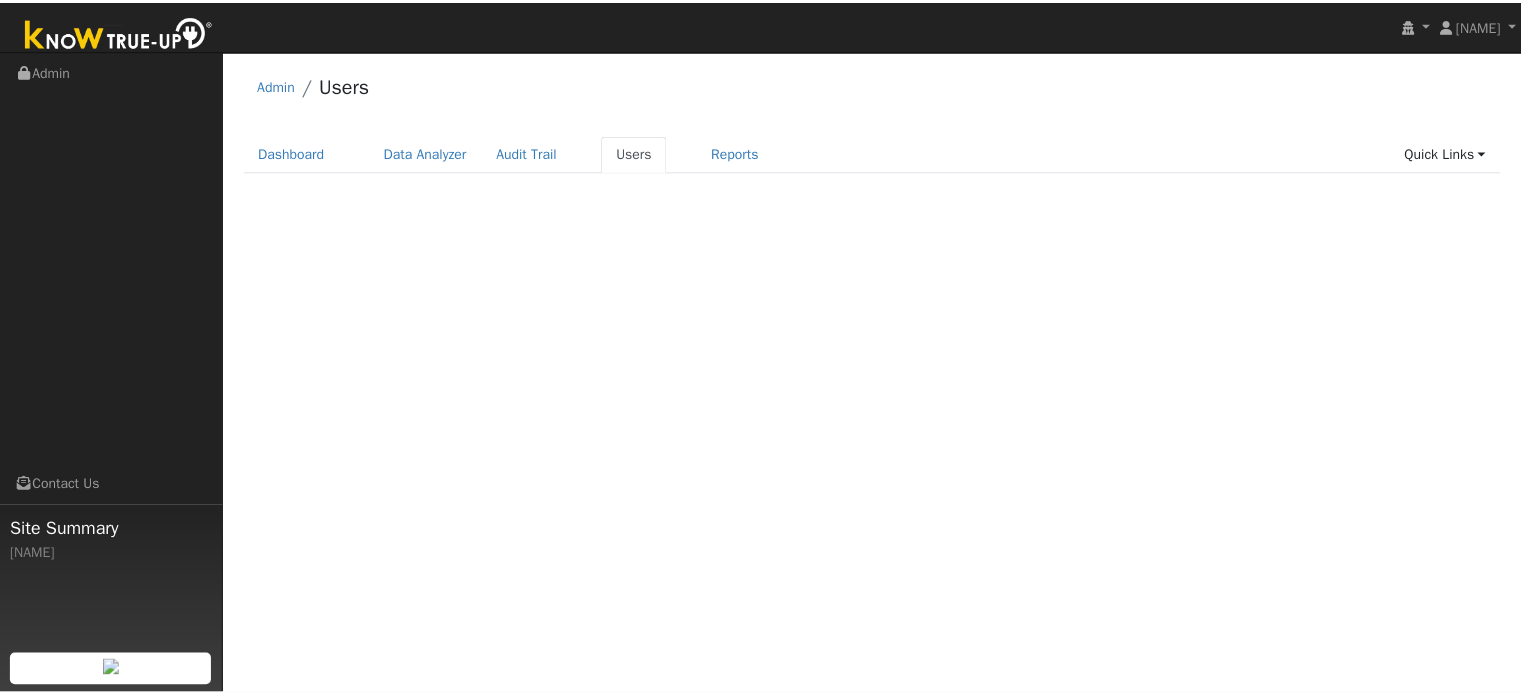 scroll, scrollTop: 0, scrollLeft: 0, axis: both 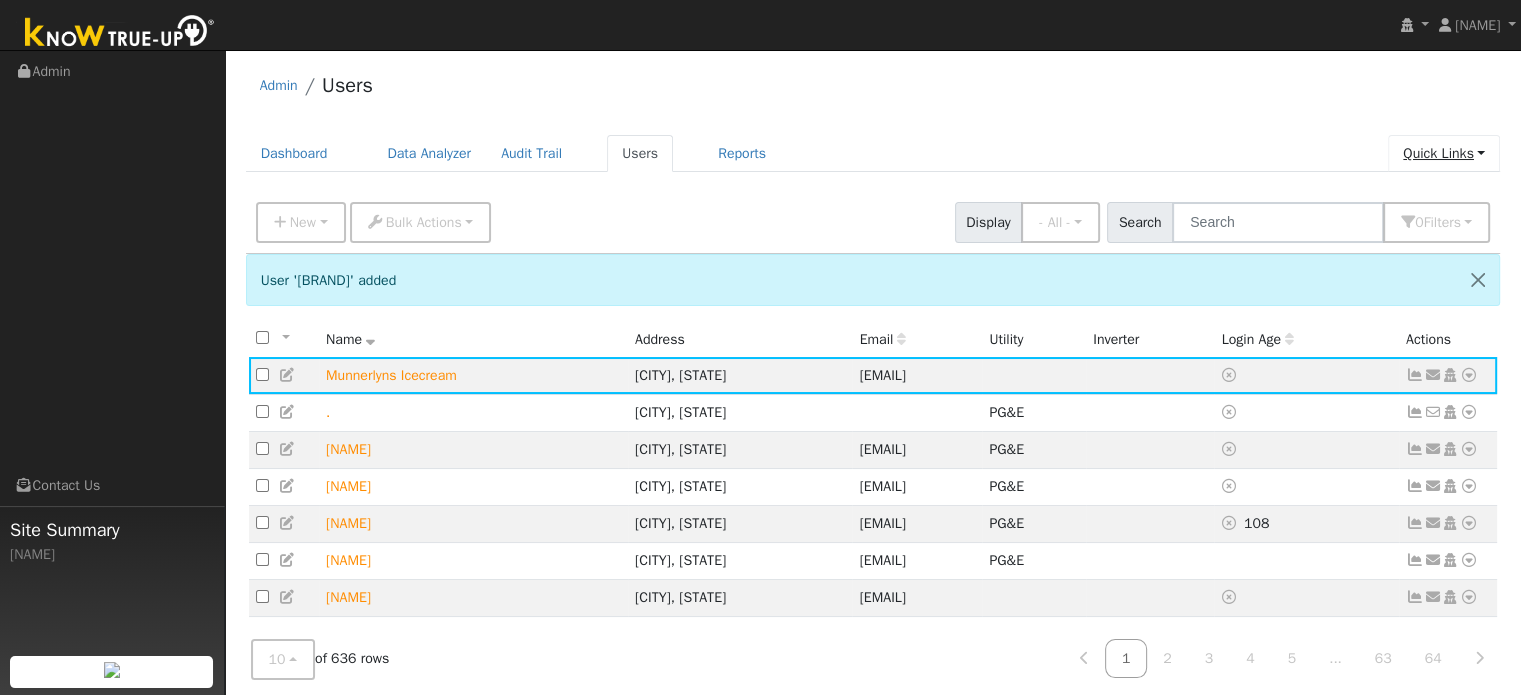 click on "Quick Links" at bounding box center [1444, 153] 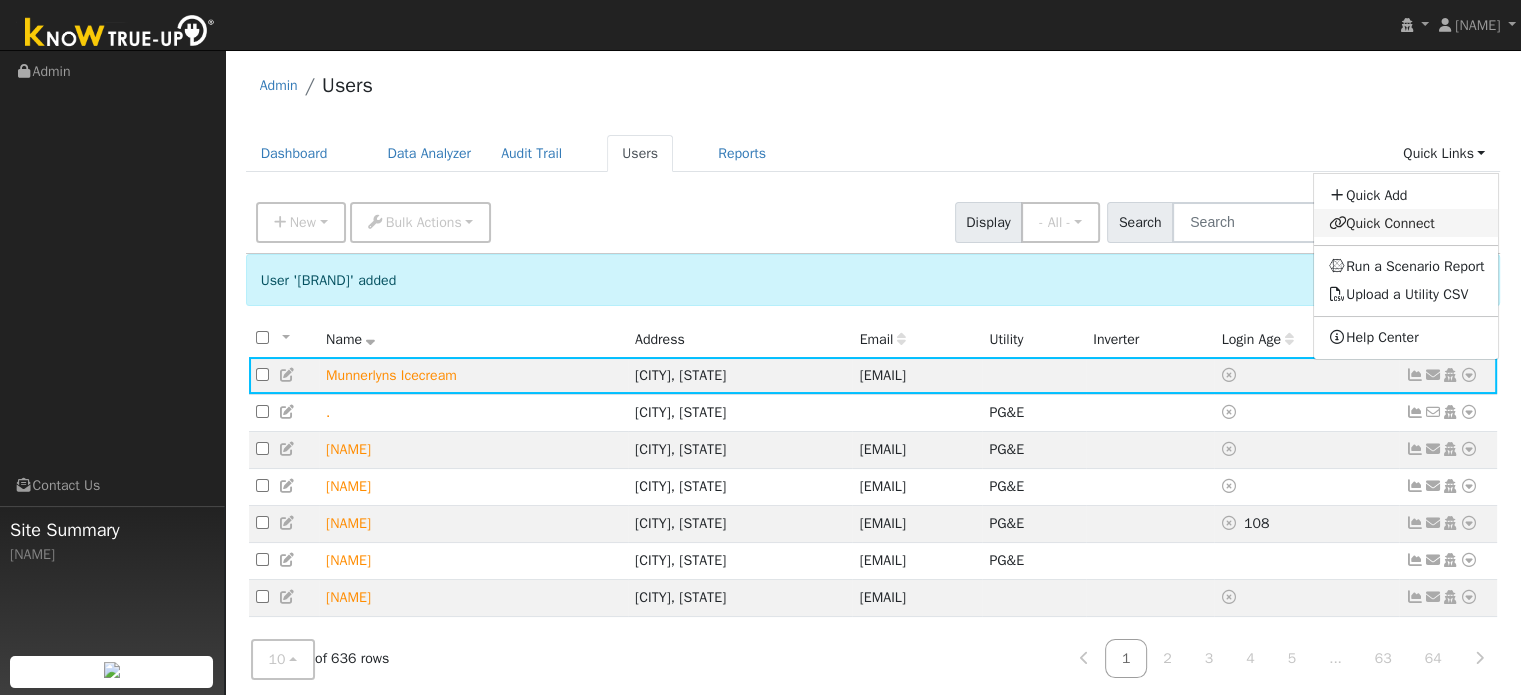 click on "Quick Connect" at bounding box center [1406, 223] 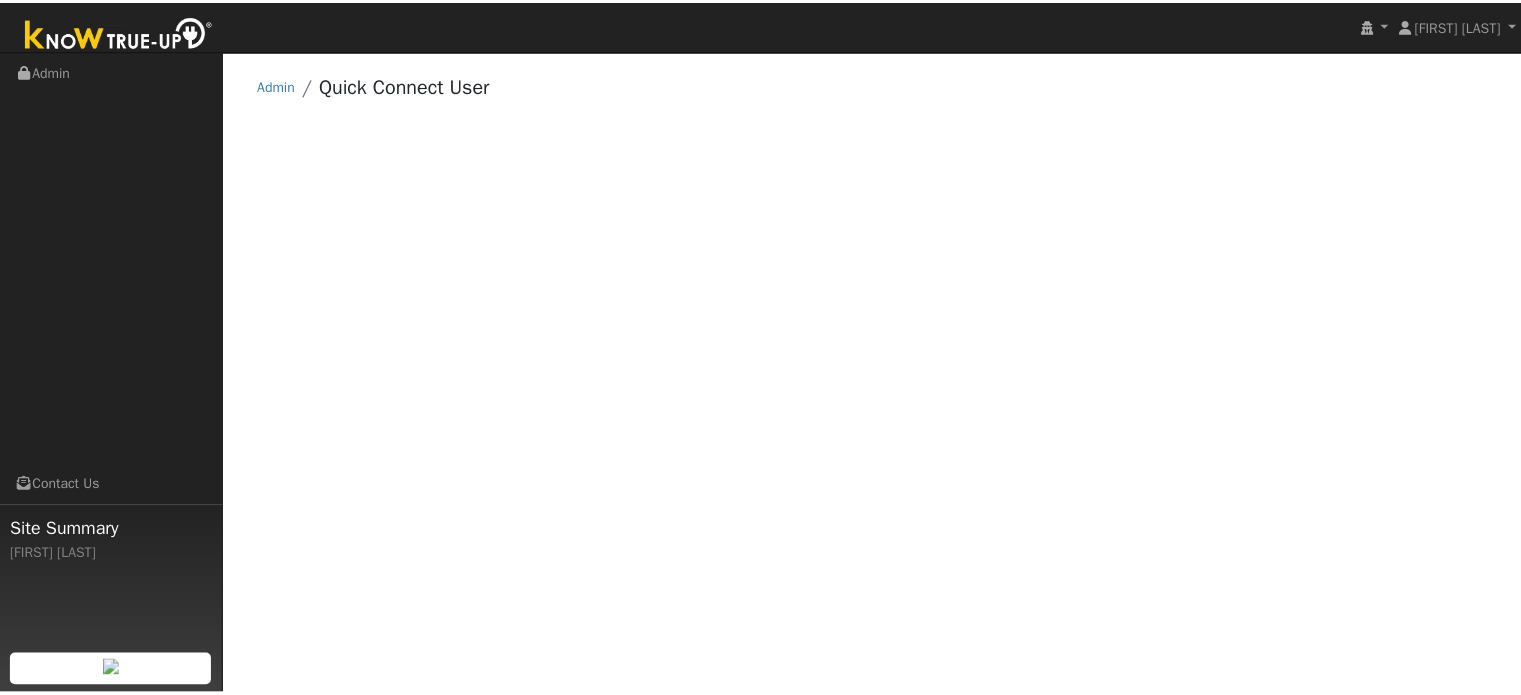 scroll, scrollTop: 0, scrollLeft: 0, axis: both 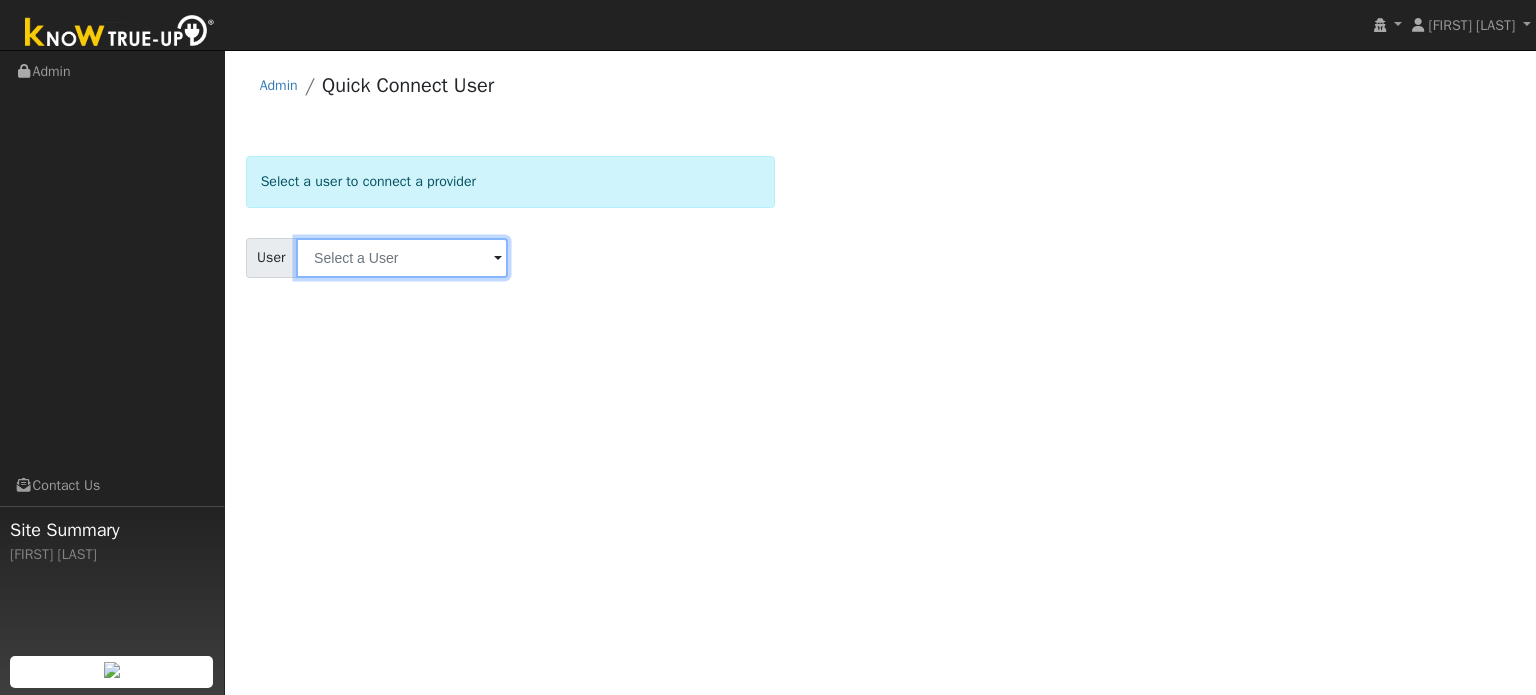 click at bounding box center (402, 258) 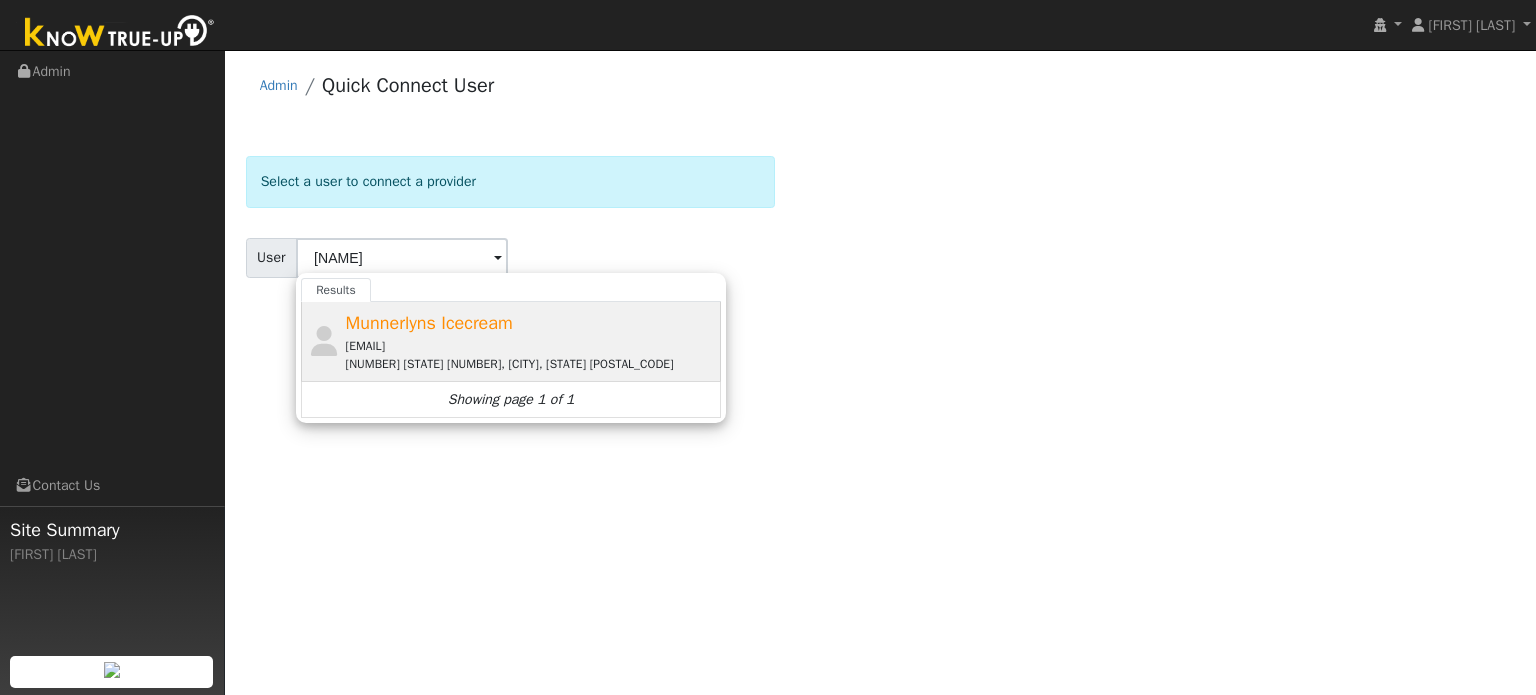 click on "Munnerlyns Icecream" at bounding box center (429, 323) 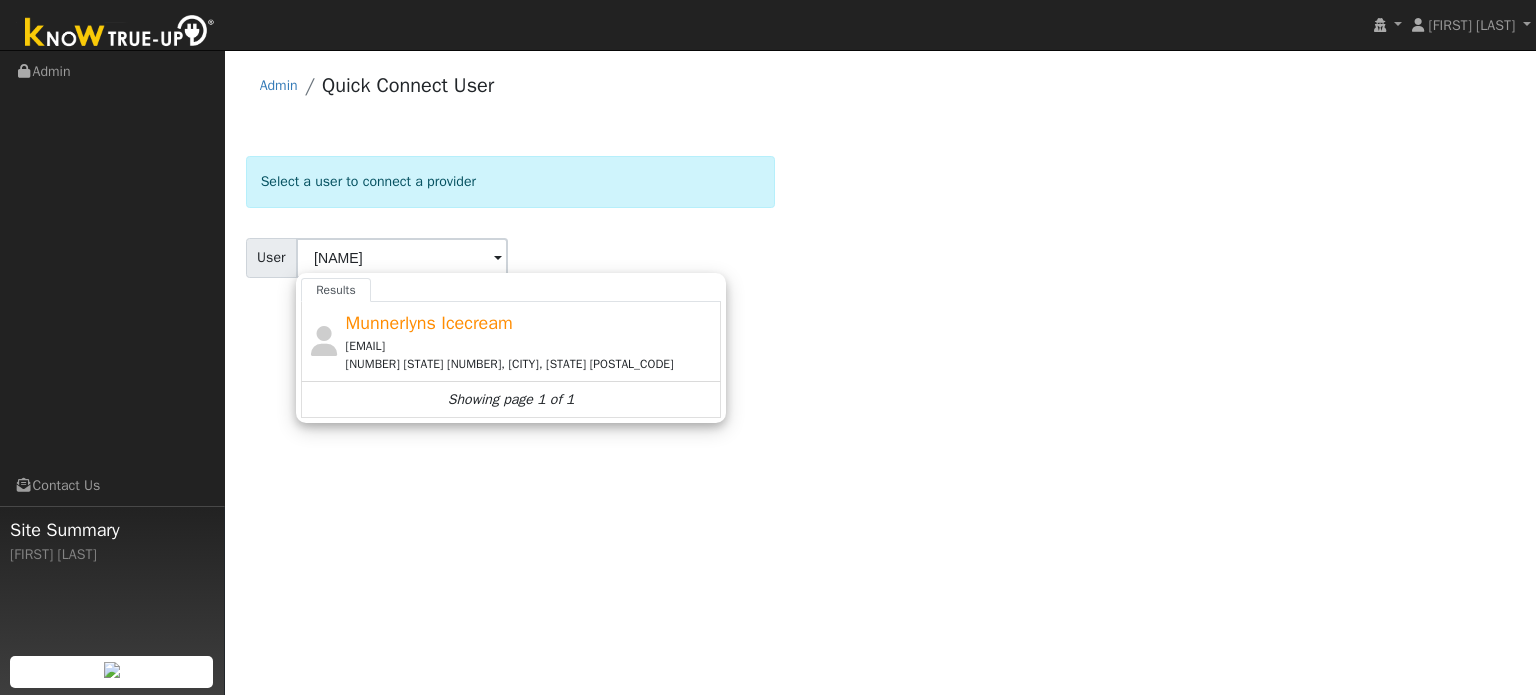 type on "Munnerlyns Icecream" 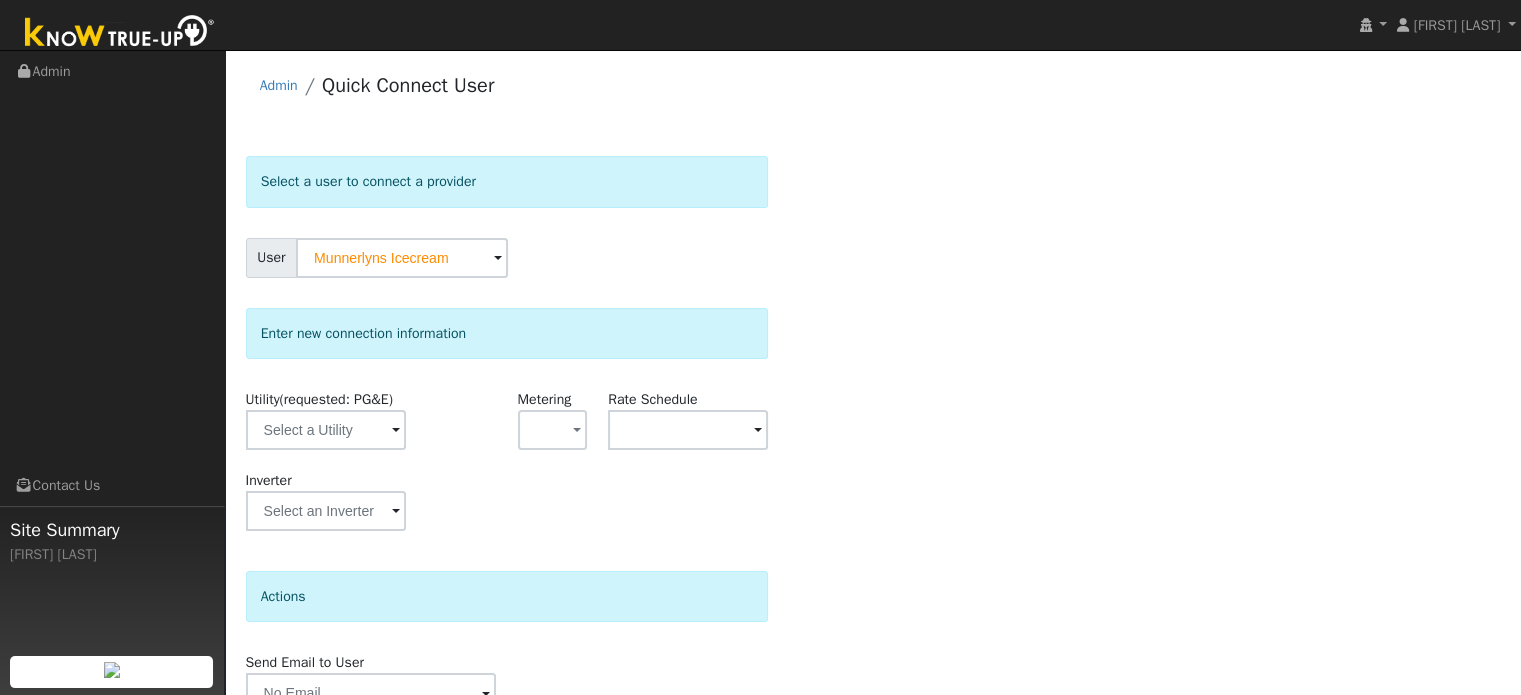 scroll, scrollTop: 100, scrollLeft: 0, axis: vertical 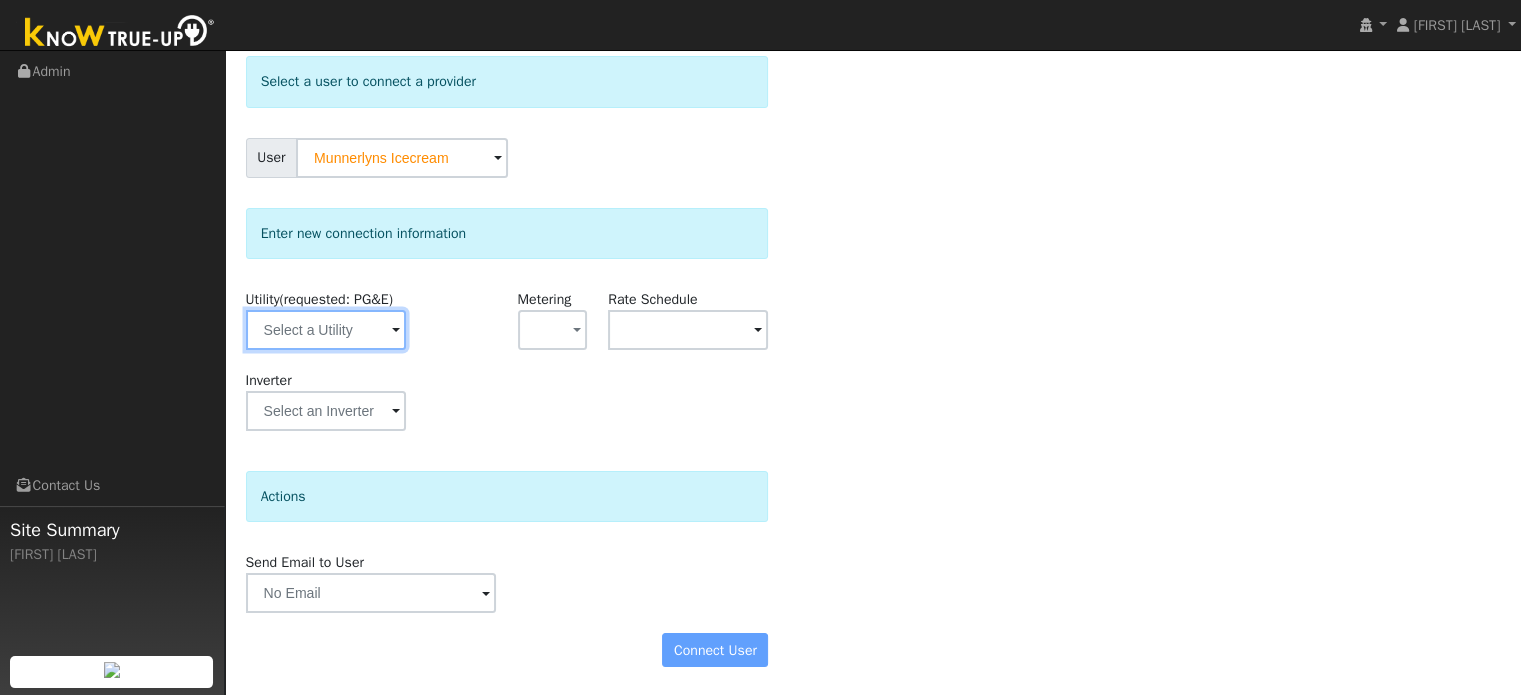 click at bounding box center (326, 330) 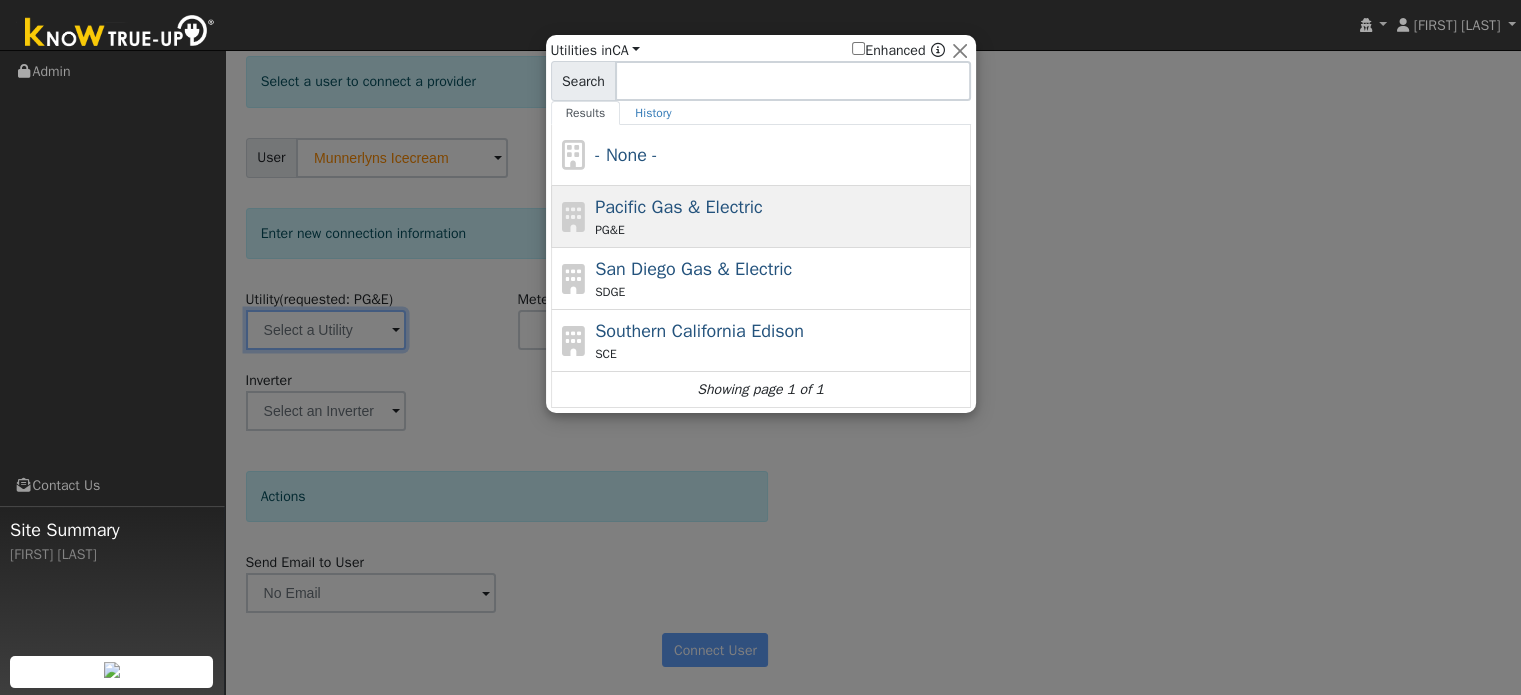 click on "Pacific Gas & Electric" at bounding box center (679, 207) 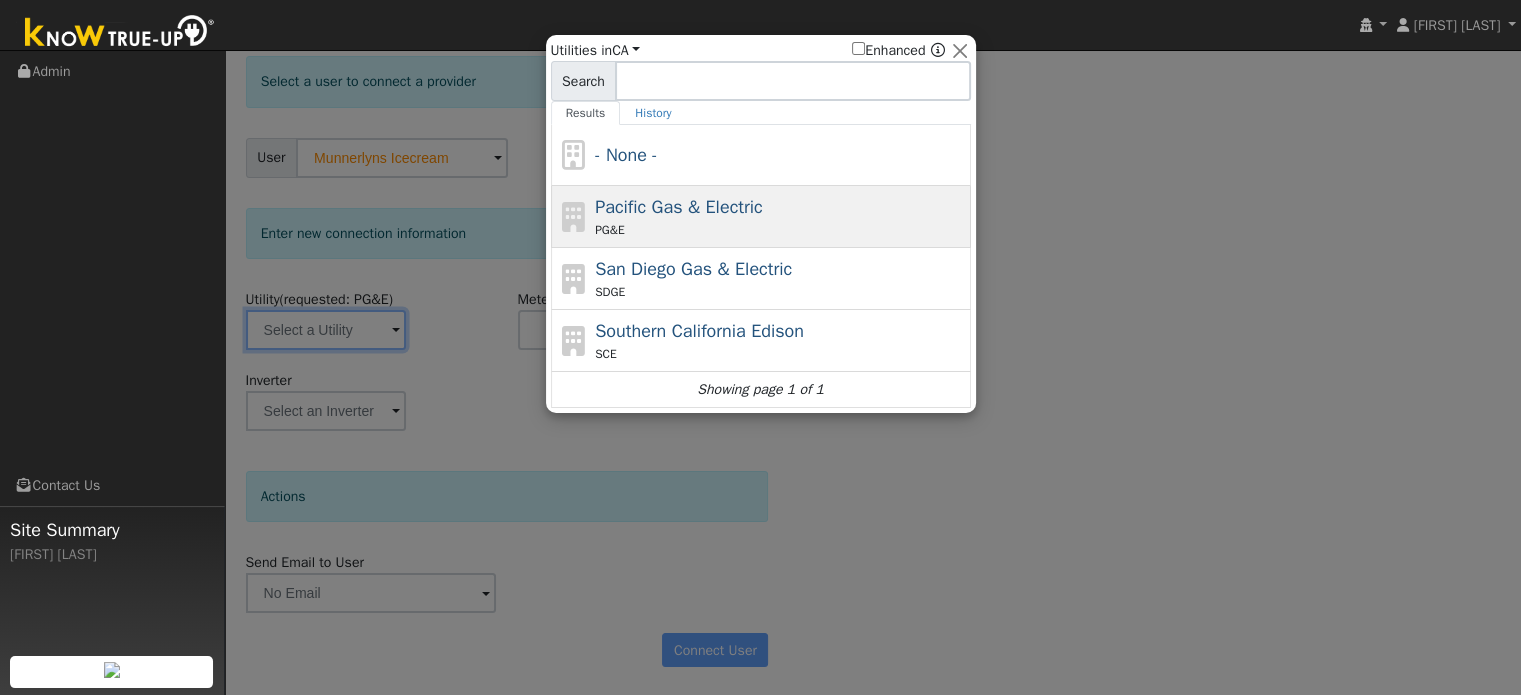 type on "PG&E" 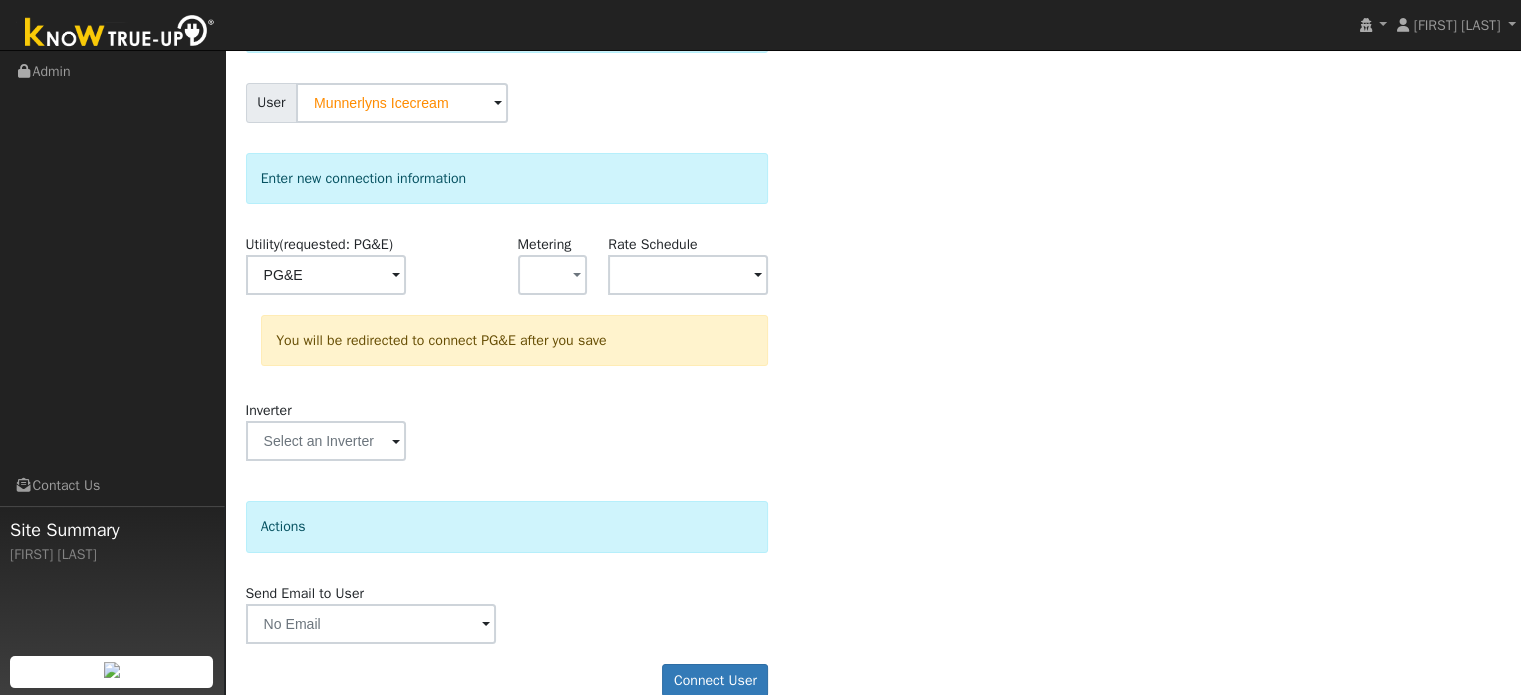 scroll, scrollTop: 185, scrollLeft: 0, axis: vertical 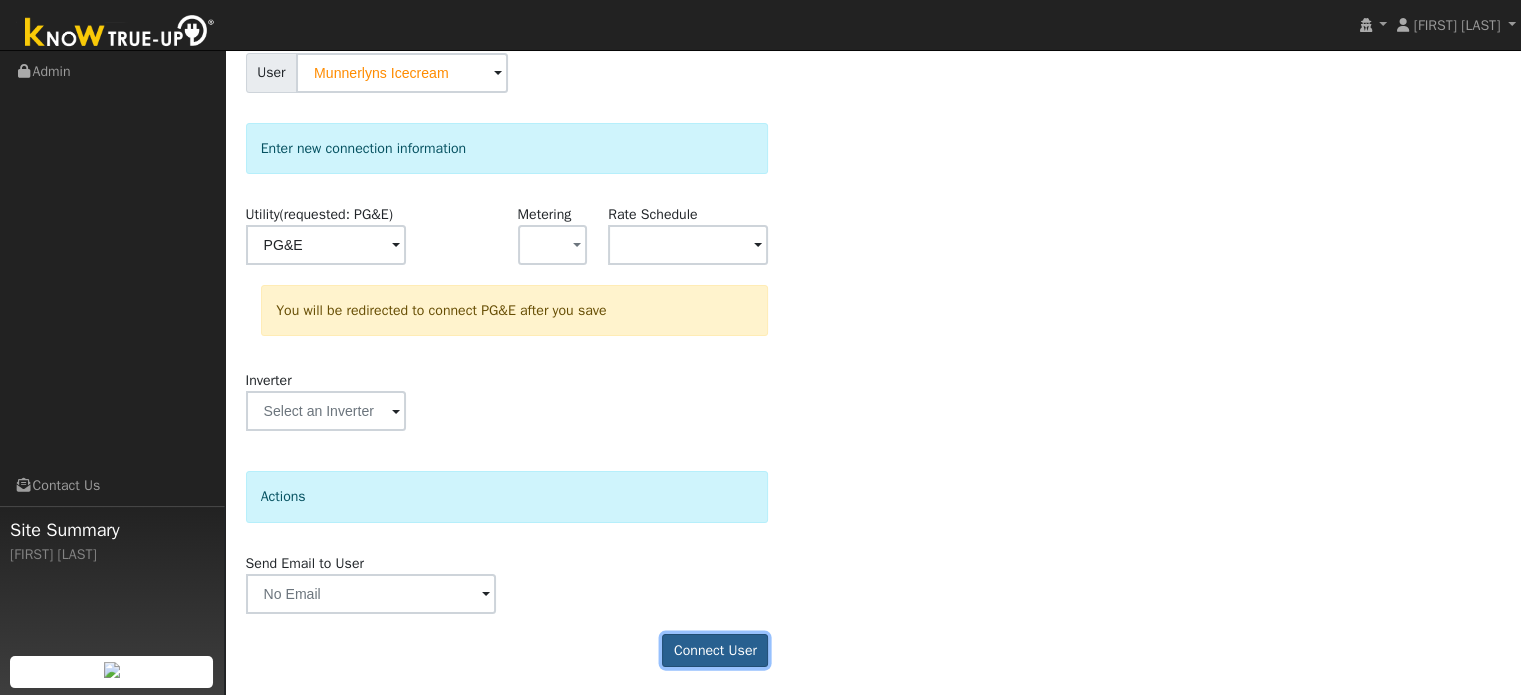 click on "Connect User" at bounding box center [715, 651] 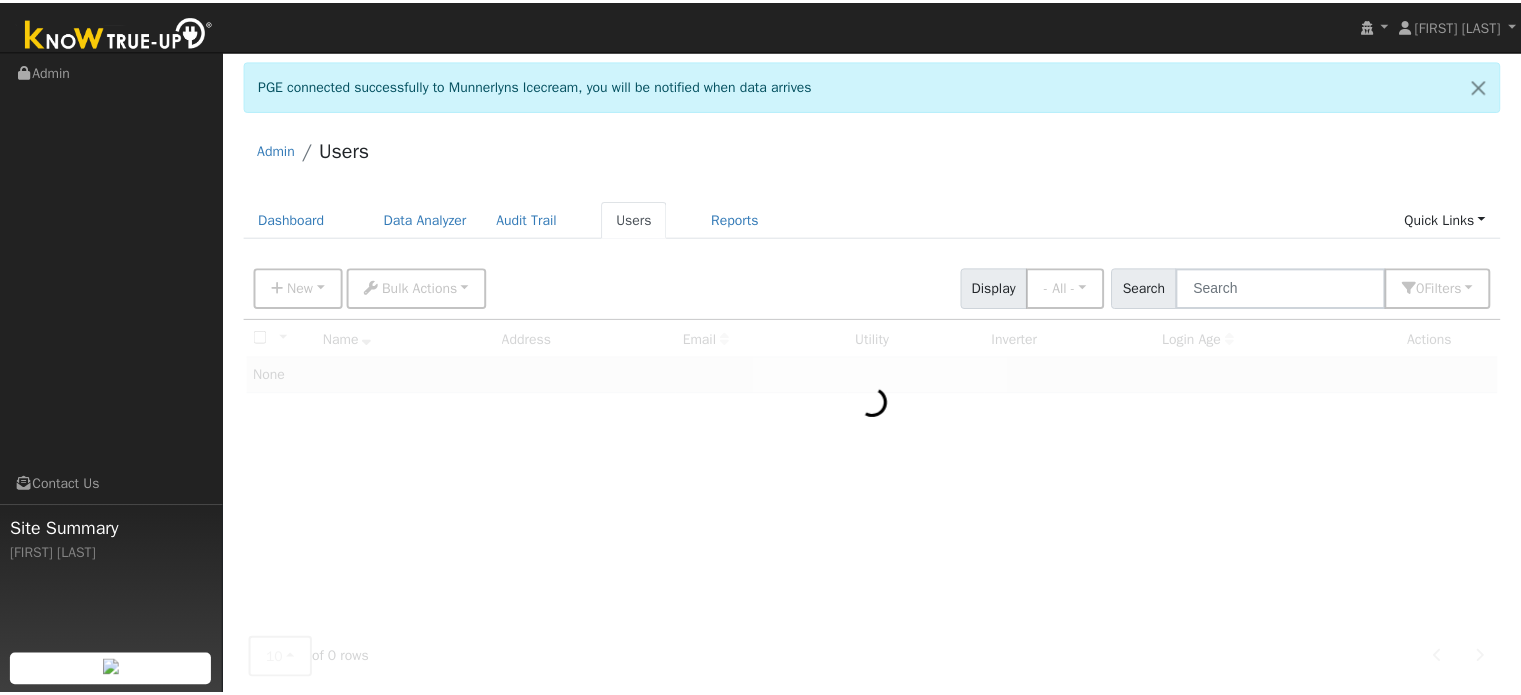 scroll, scrollTop: 0, scrollLeft: 0, axis: both 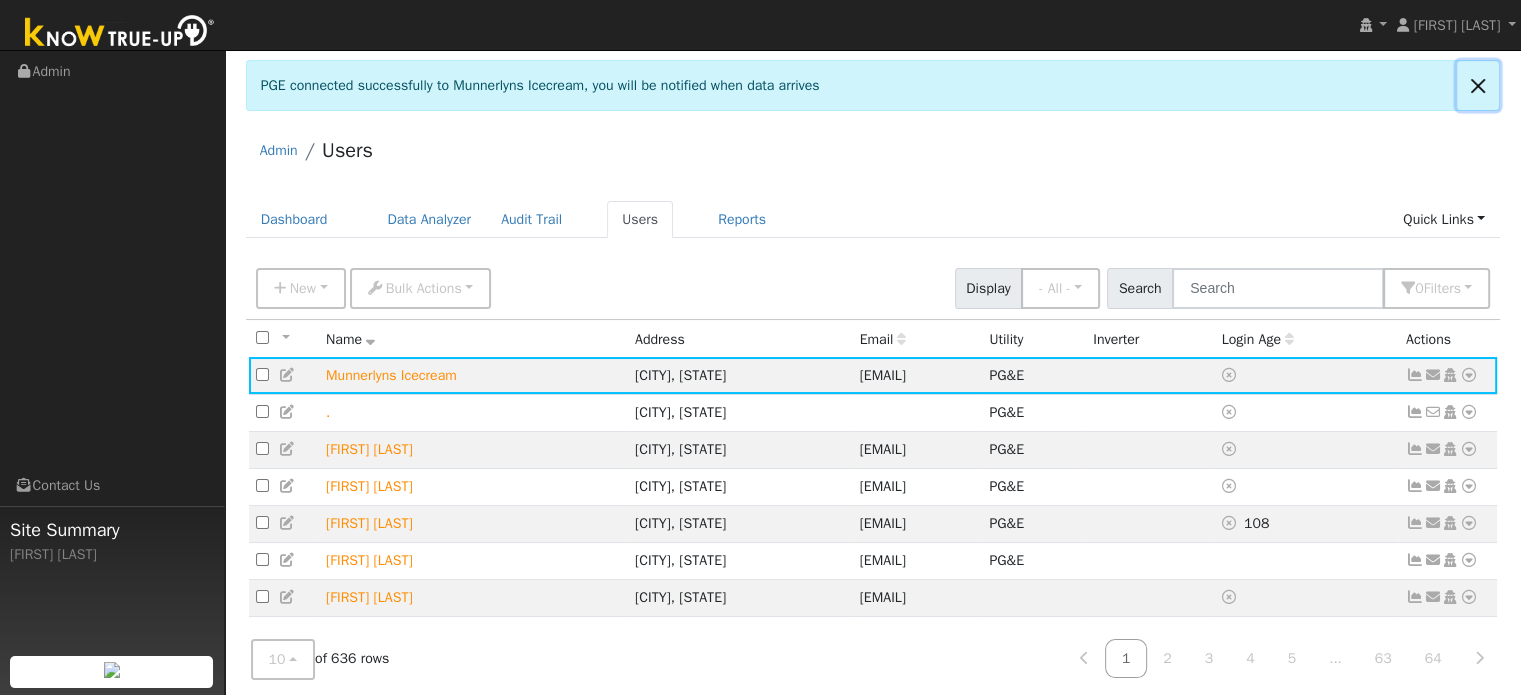 click at bounding box center [1478, 85] 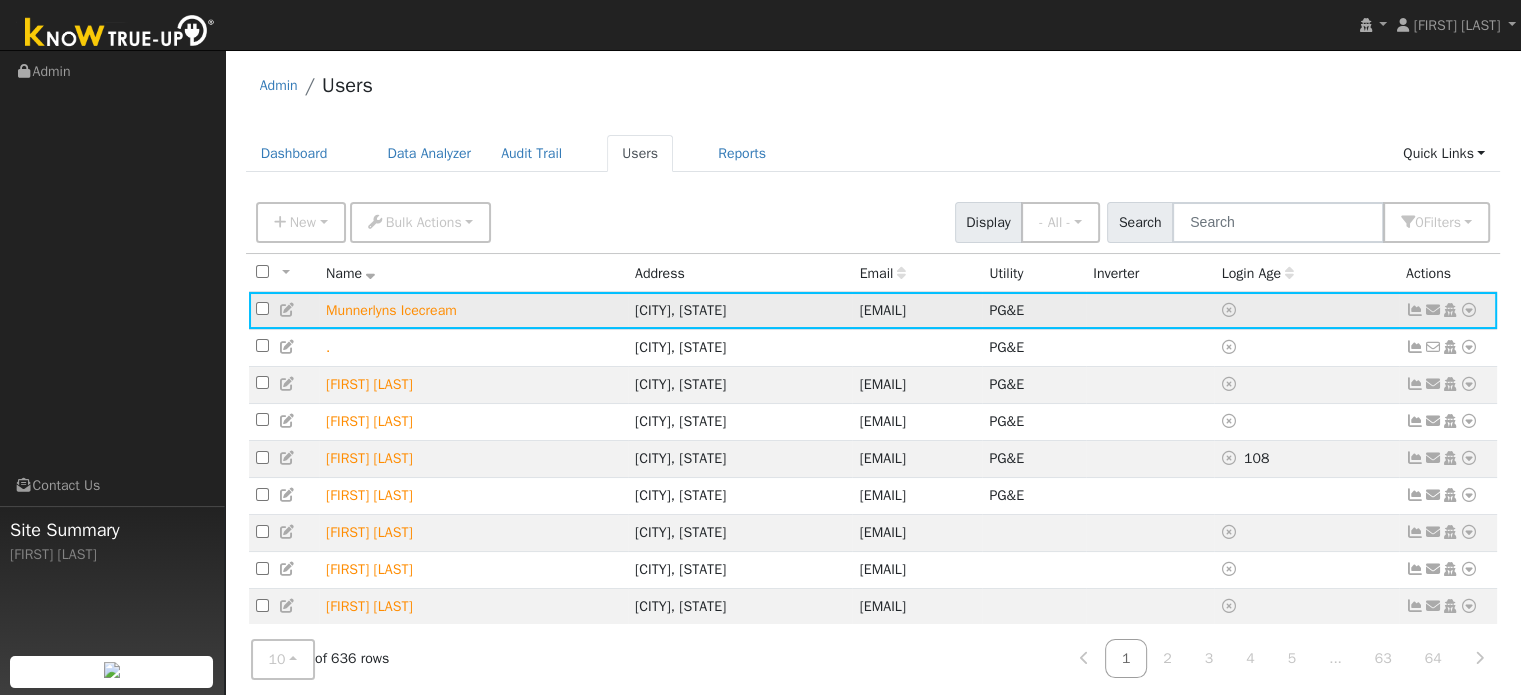 click at bounding box center (1469, 310) 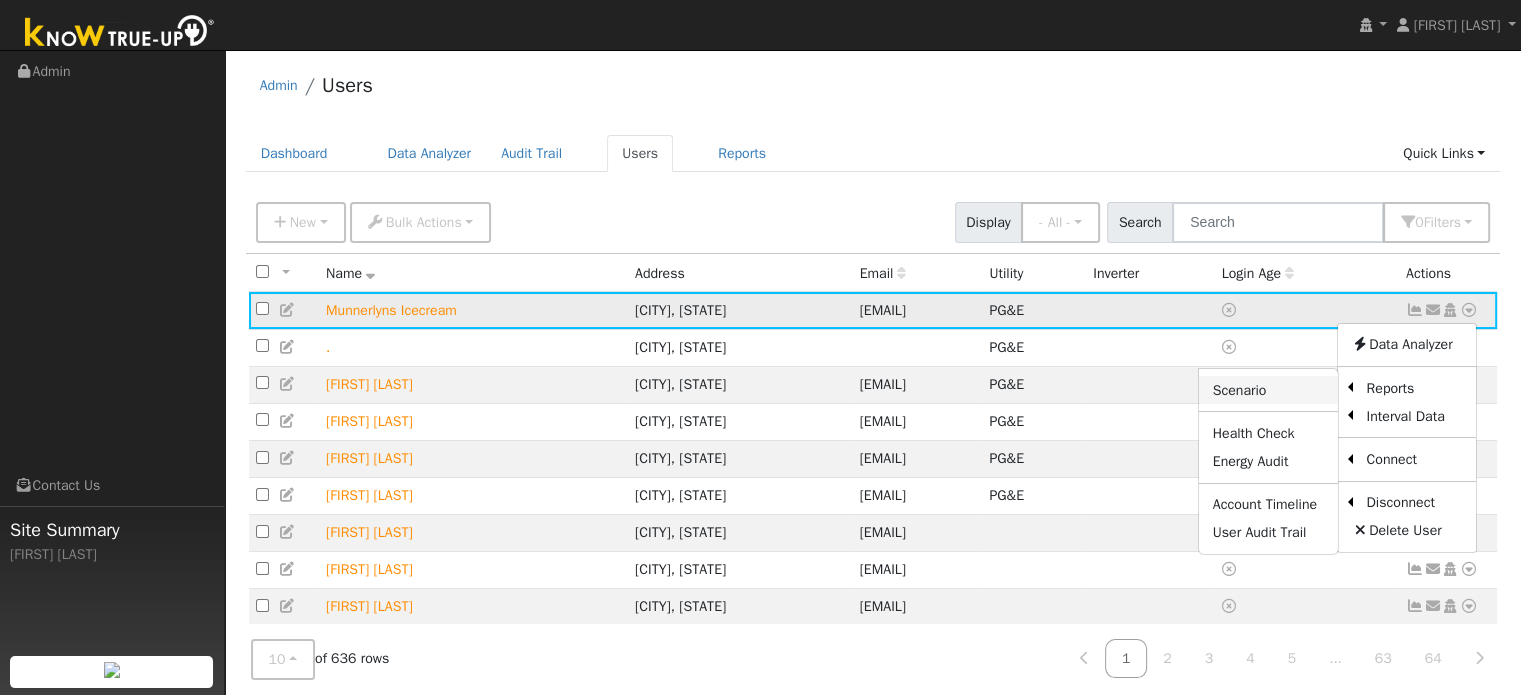 click on "Scenario" at bounding box center [1268, 390] 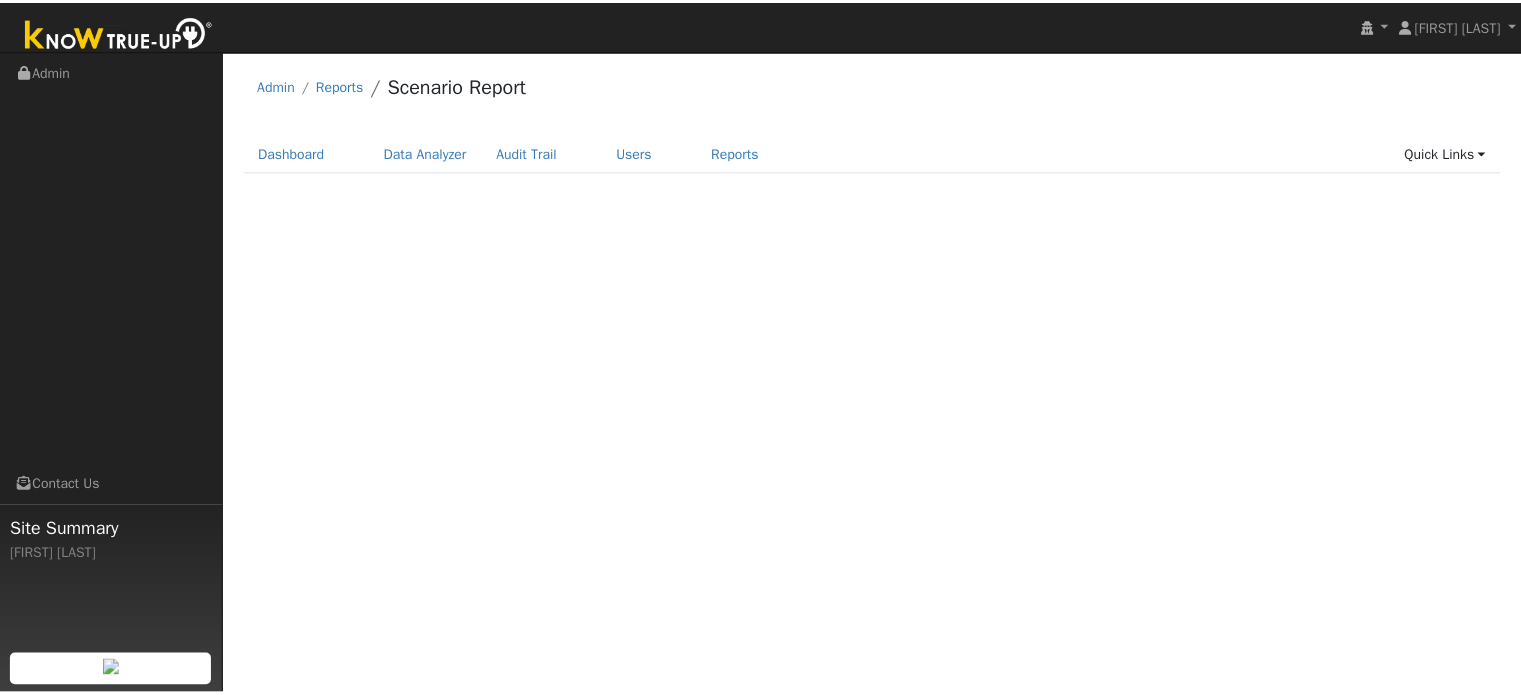 scroll, scrollTop: 0, scrollLeft: 0, axis: both 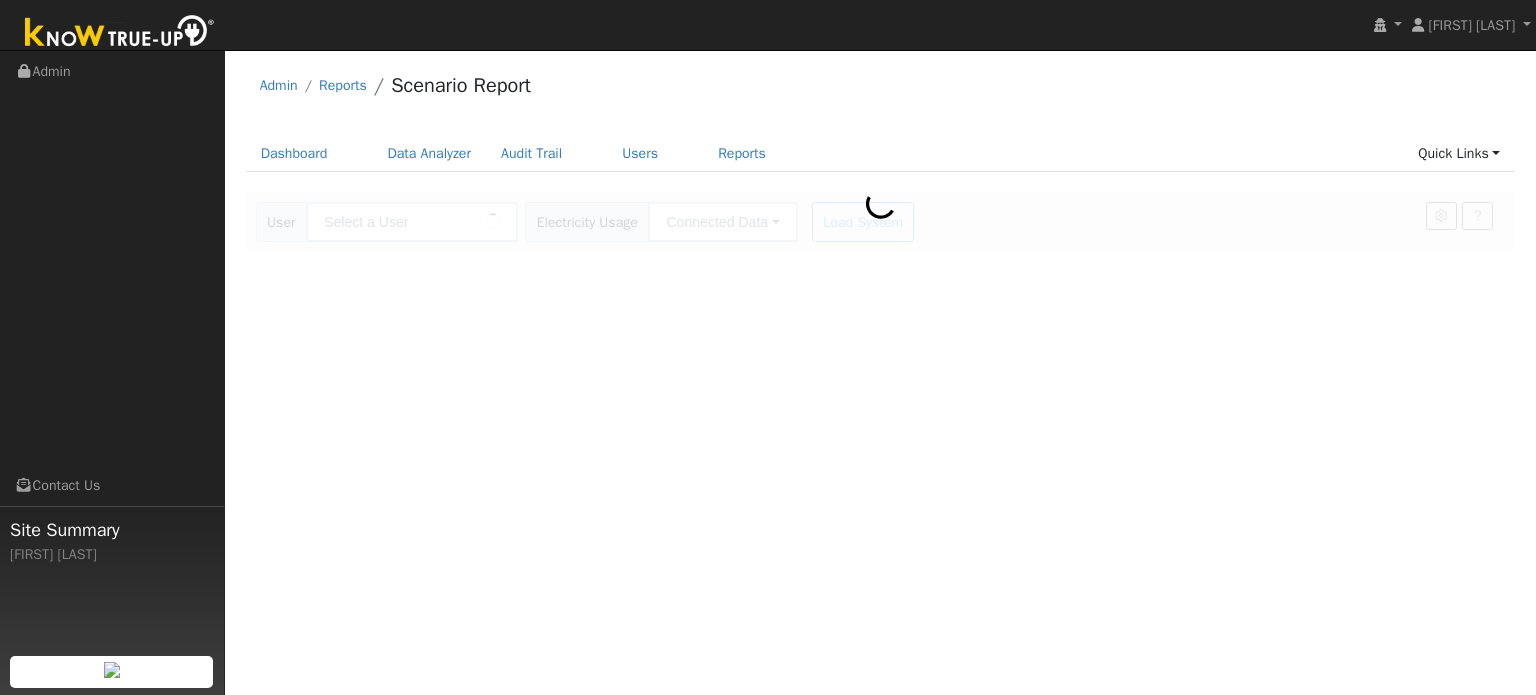 type on "Munnerlyns Icecream" 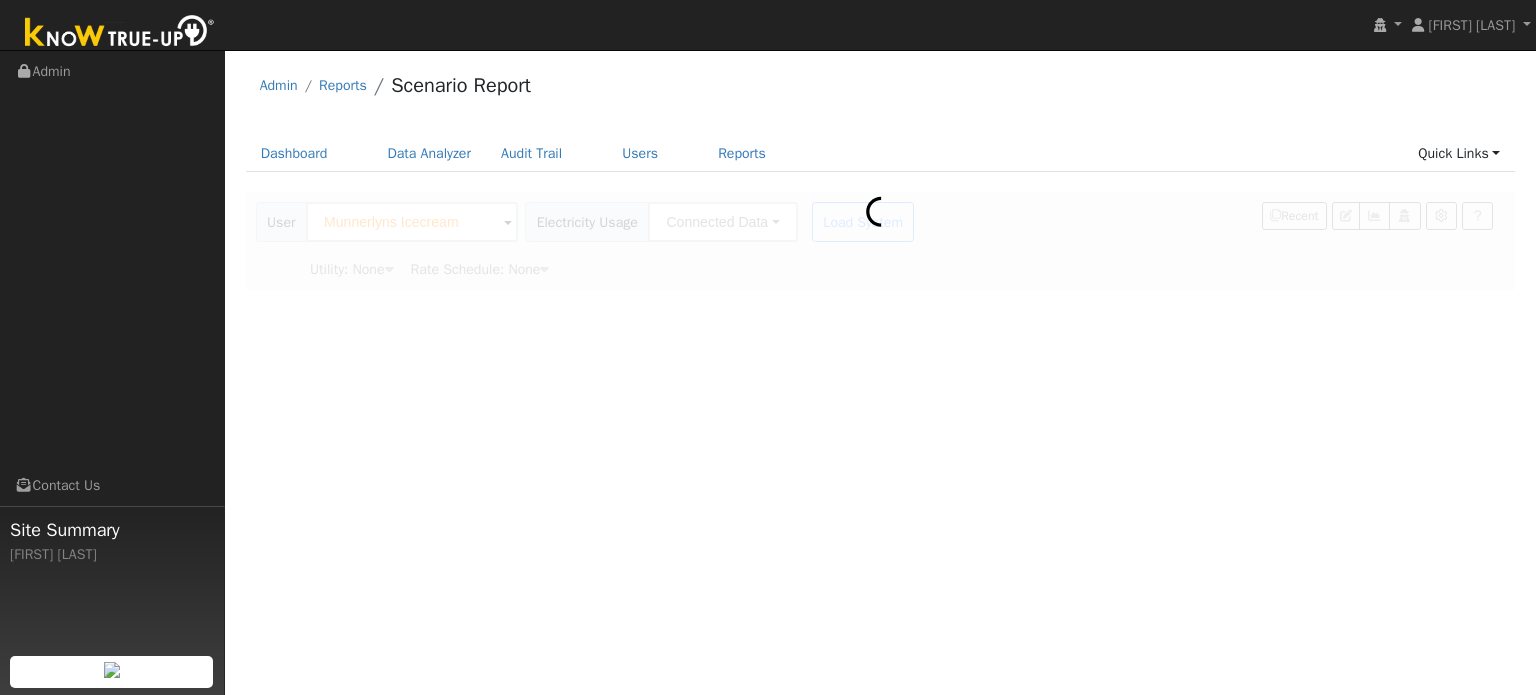 type on "Pacific Gas & Electric" 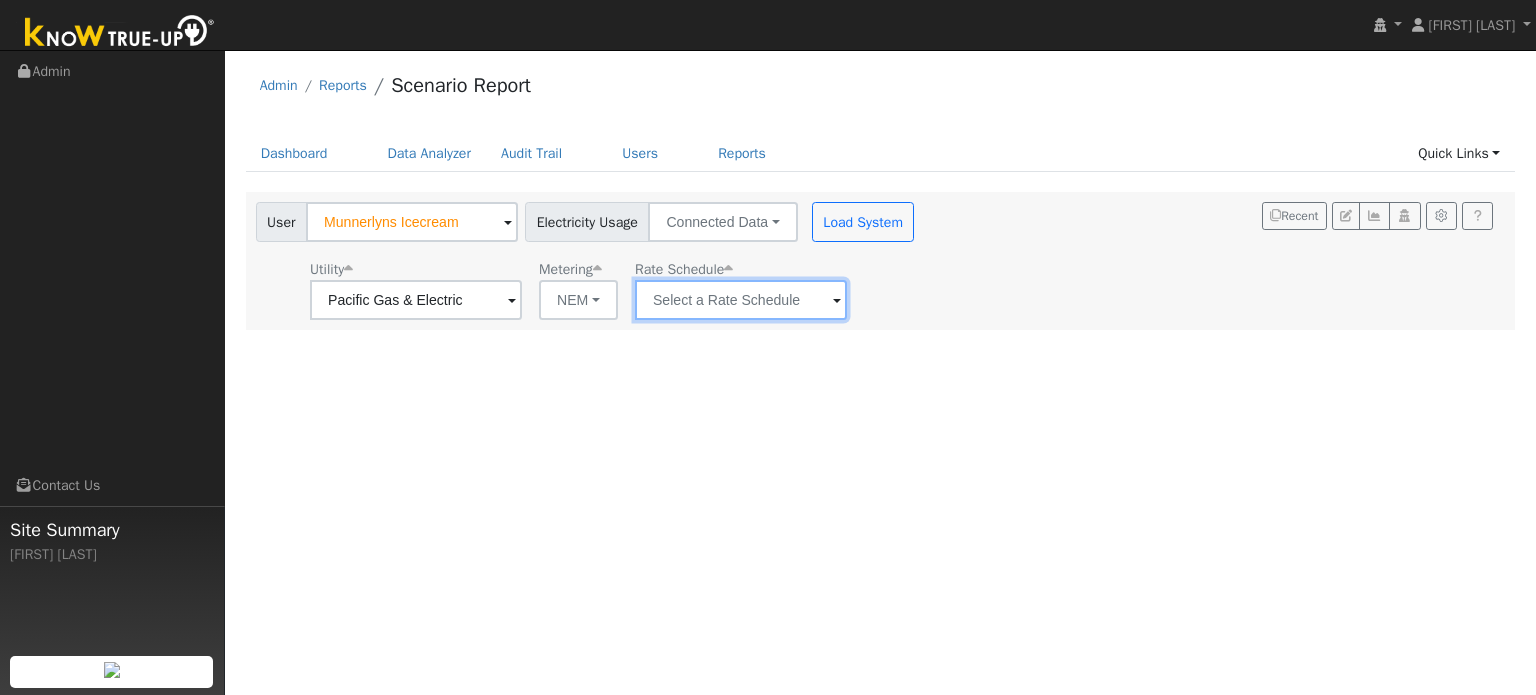 click at bounding box center [416, 300] 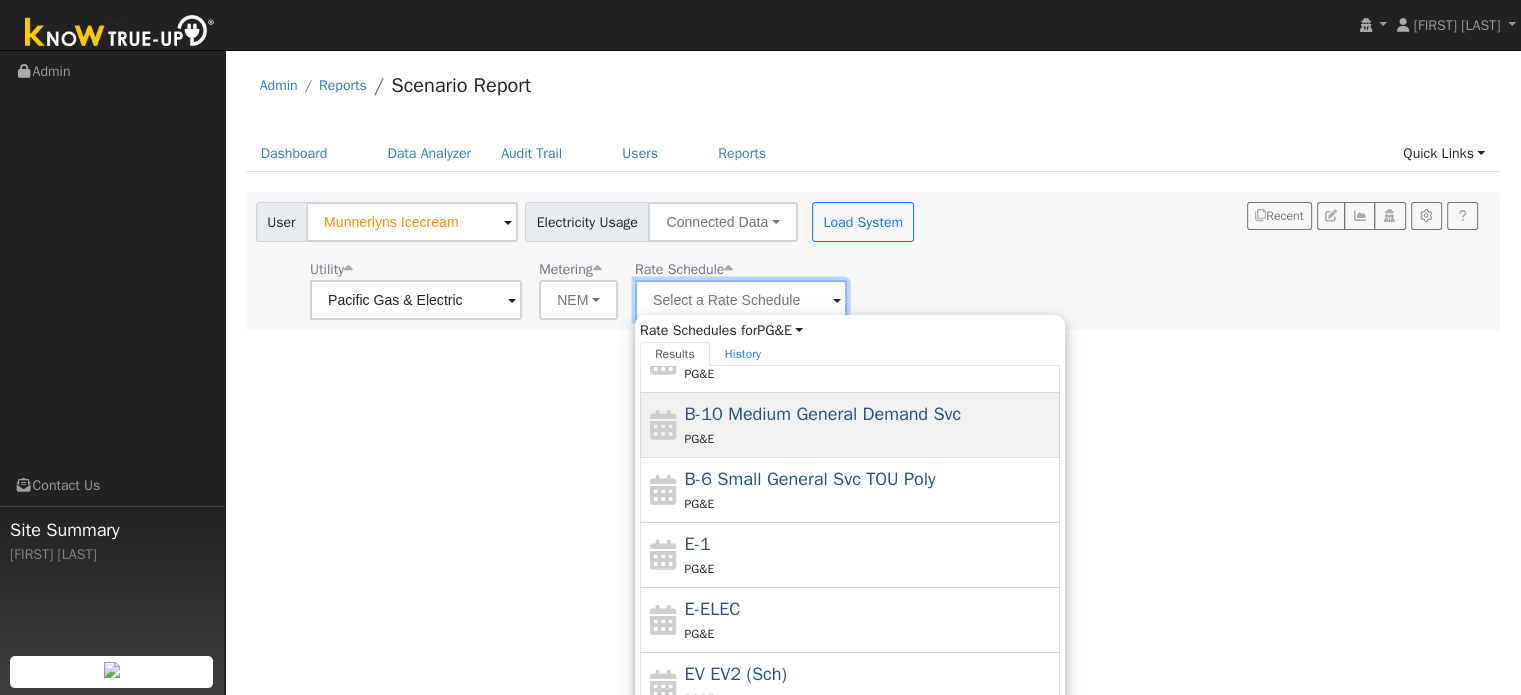 scroll, scrollTop: 216, scrollLeft: 0, axis: vertical 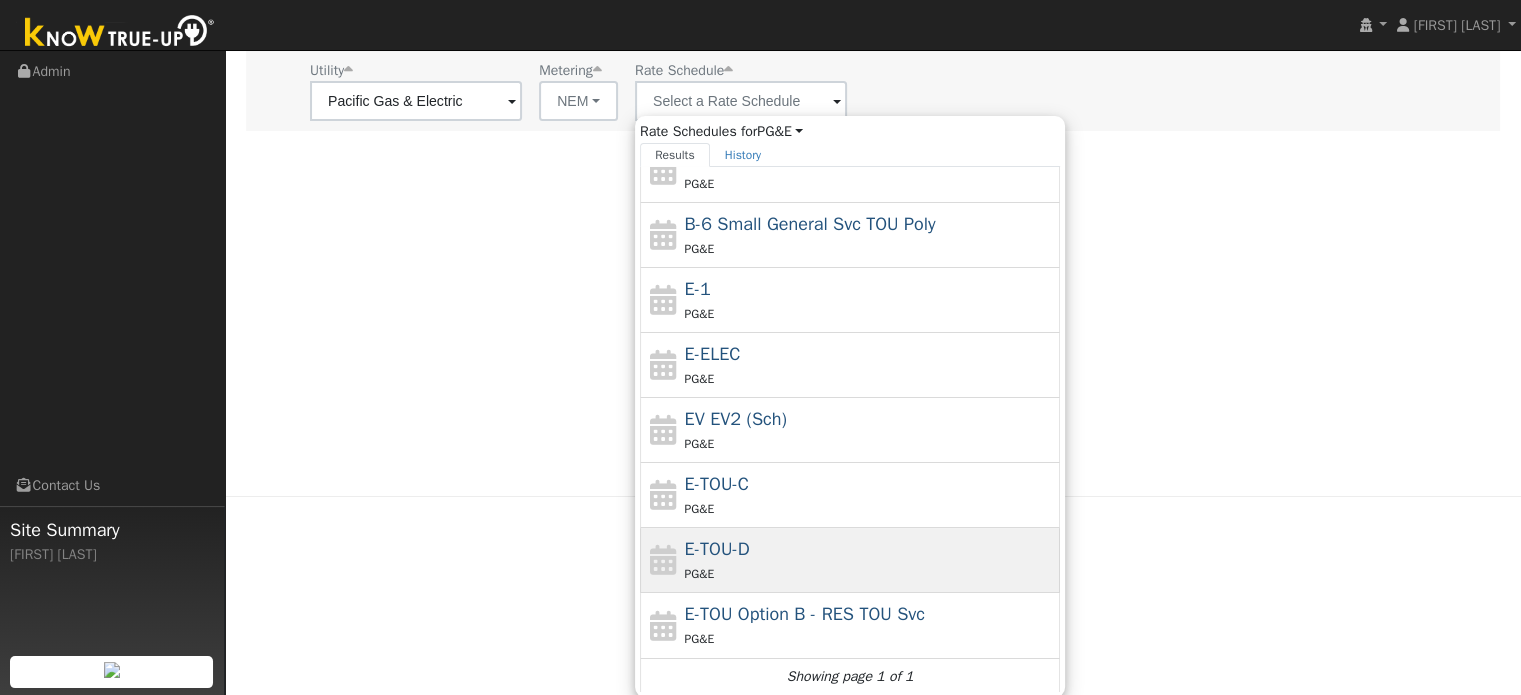 click on "E-TOU-D PG&E" at bounding box center (870, 560) 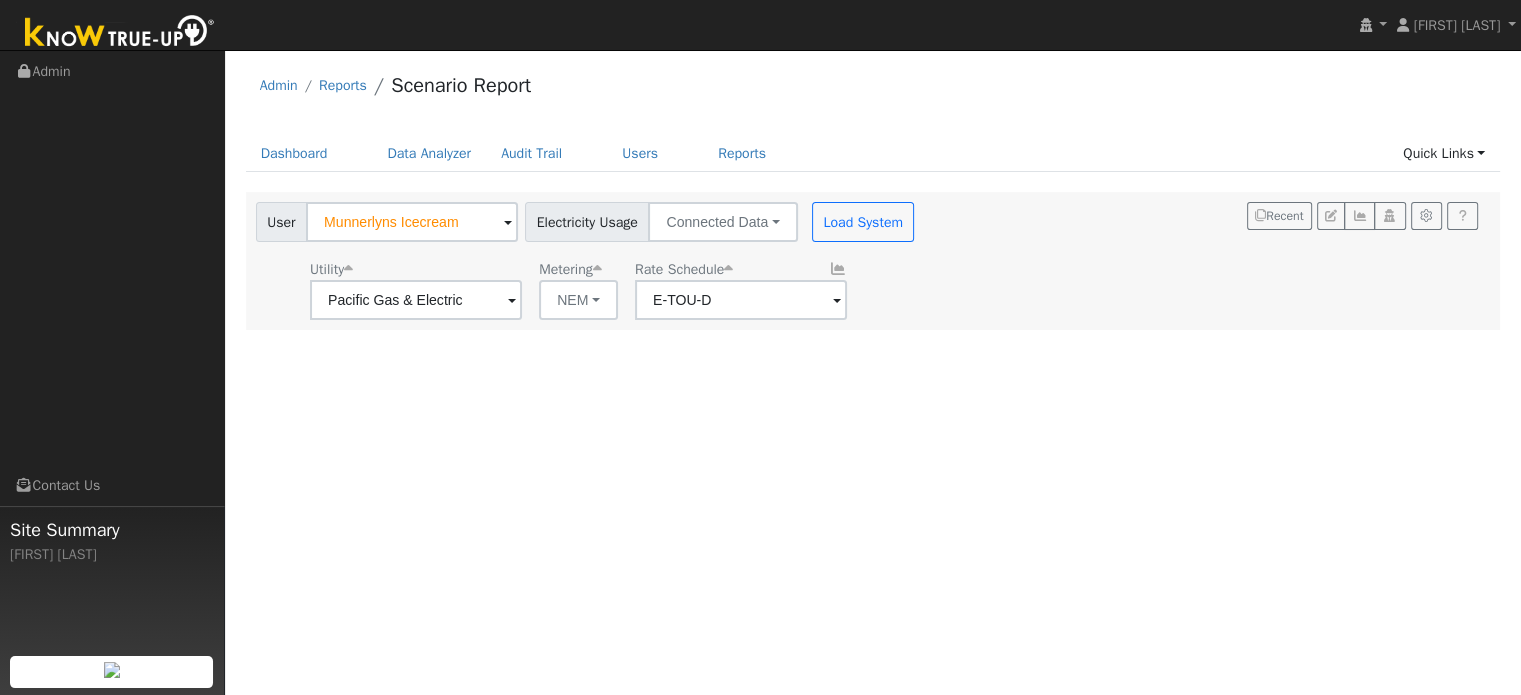 scroll, scrollTop: 0, scrollLeft: 0, axis: both 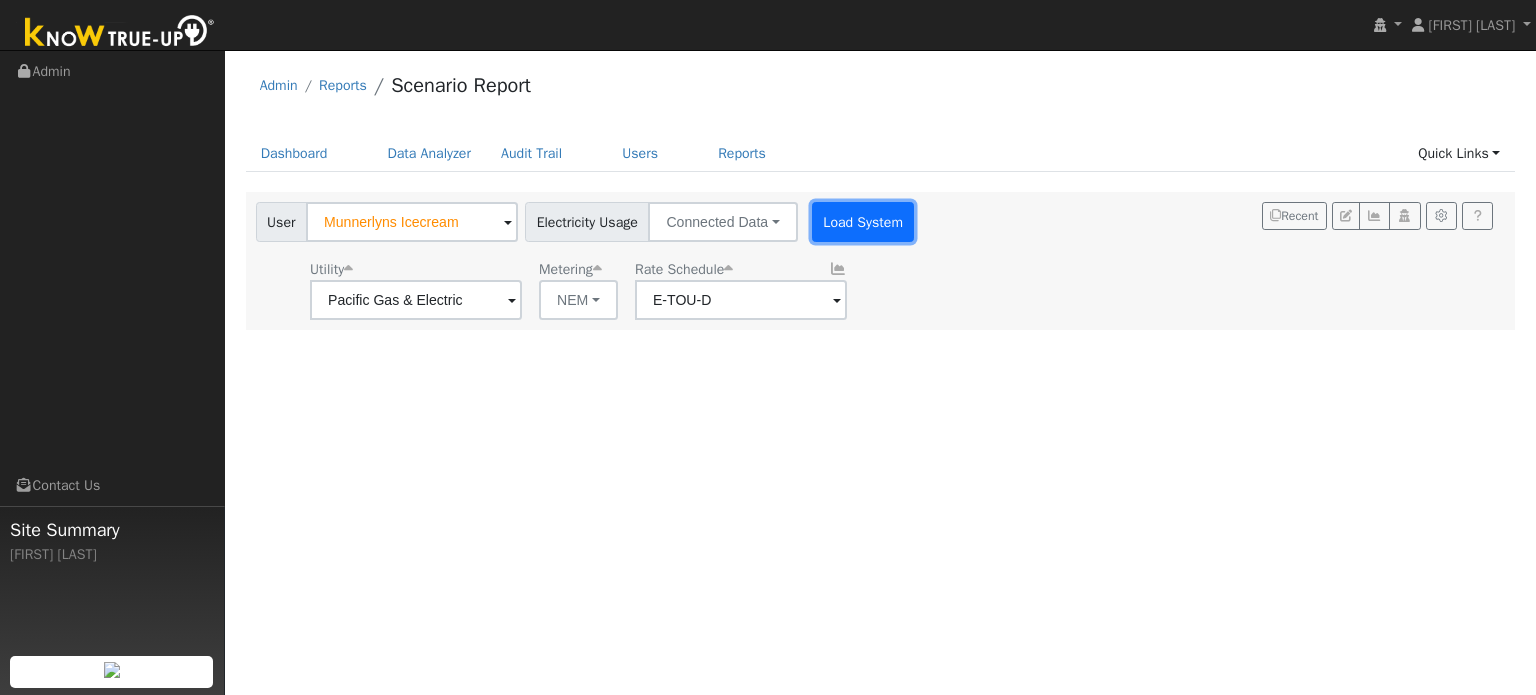 click on "Load System" at bounding box center [863, 222] 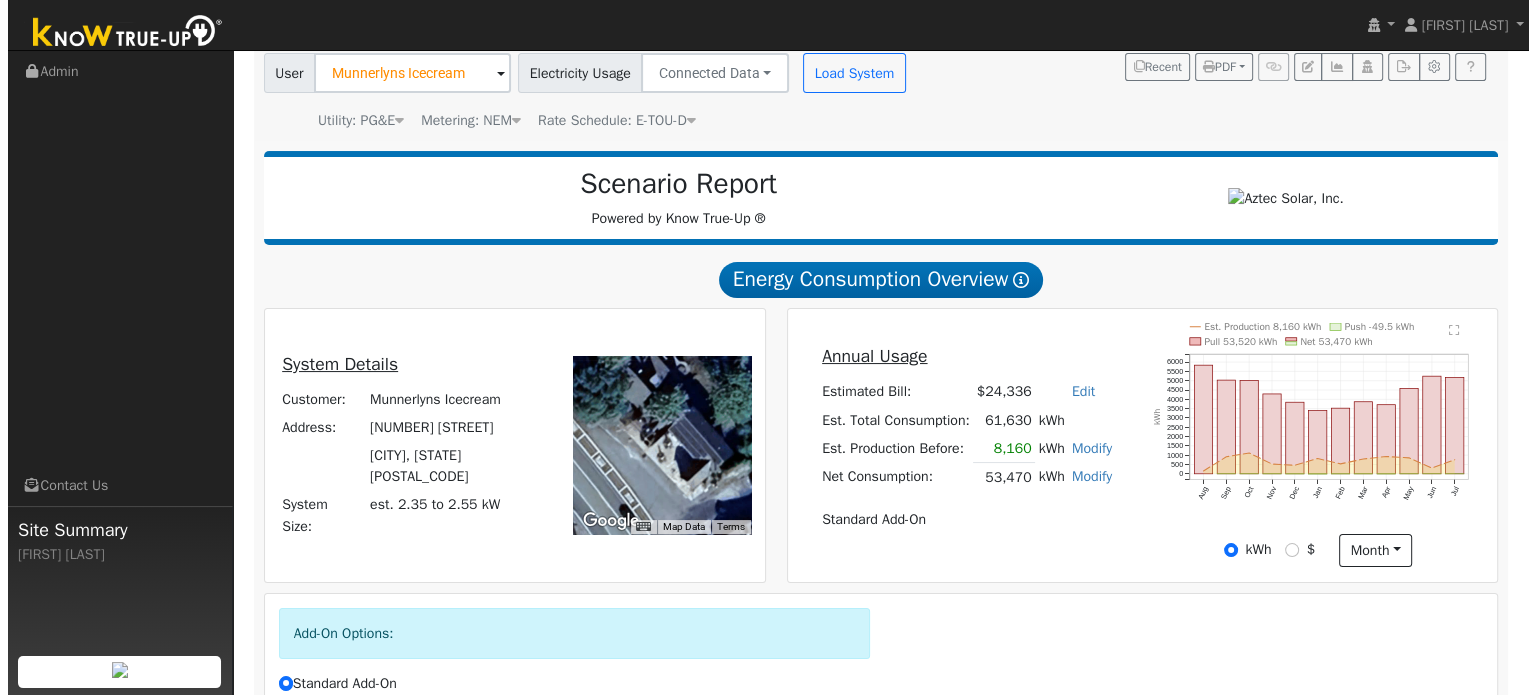 scroll, scrollTop: 0, scrollLeft: 0, axis: both 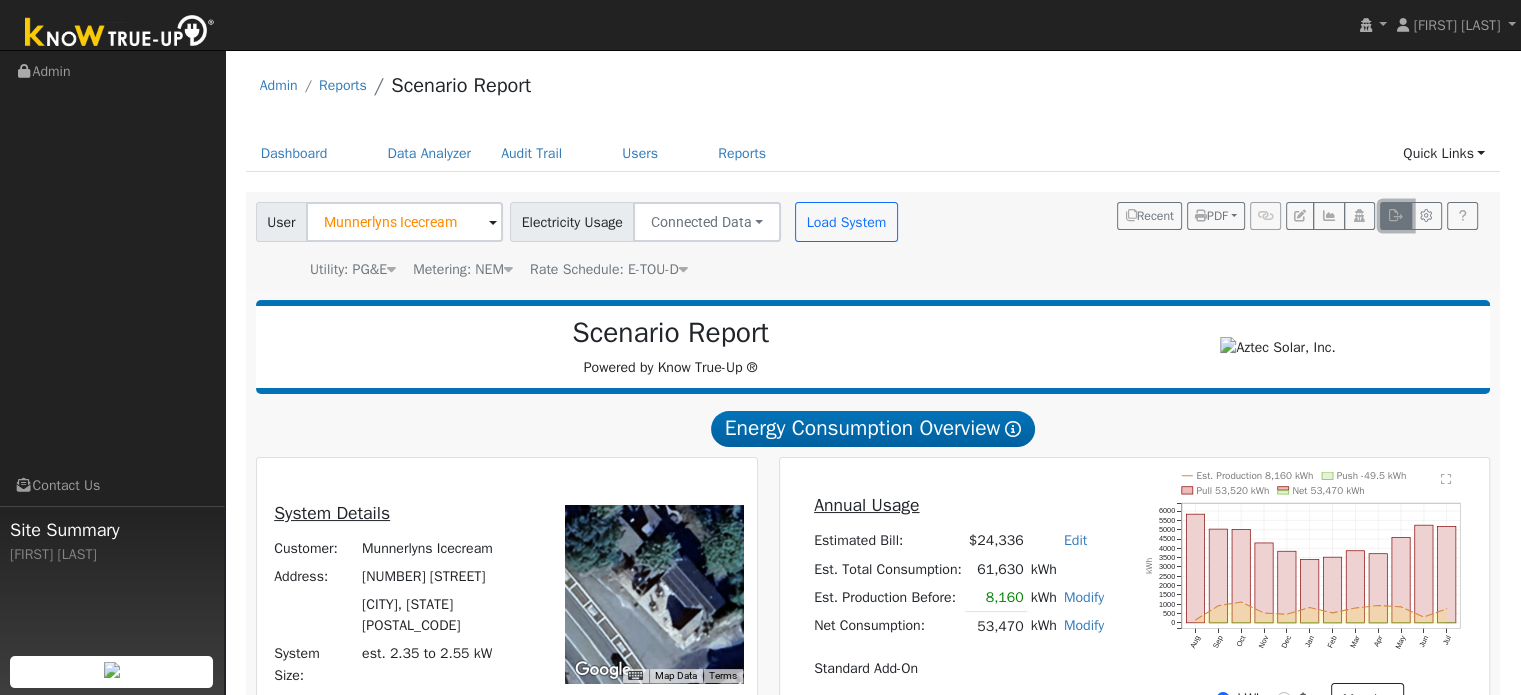 click at bounding box center (1395, 216) 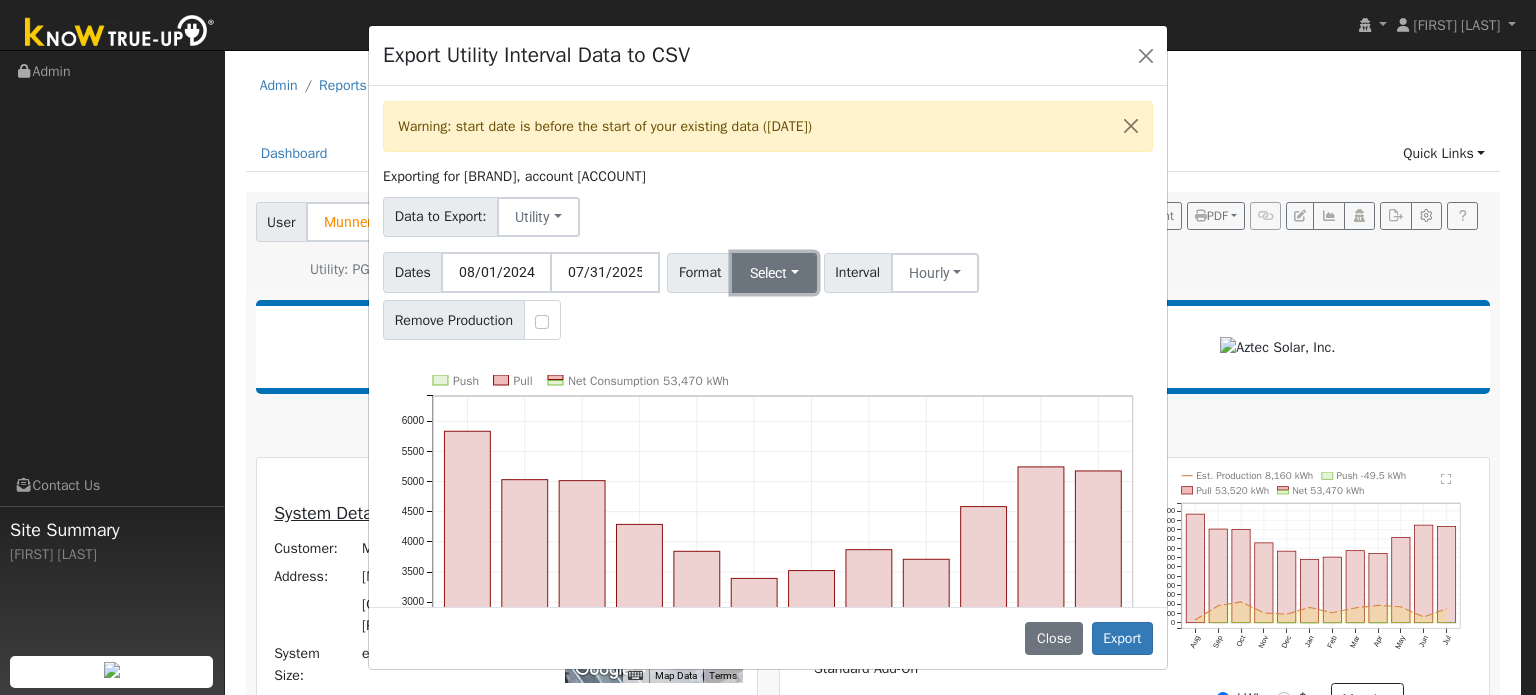 click on "Select" at bounding box center [774, 273] 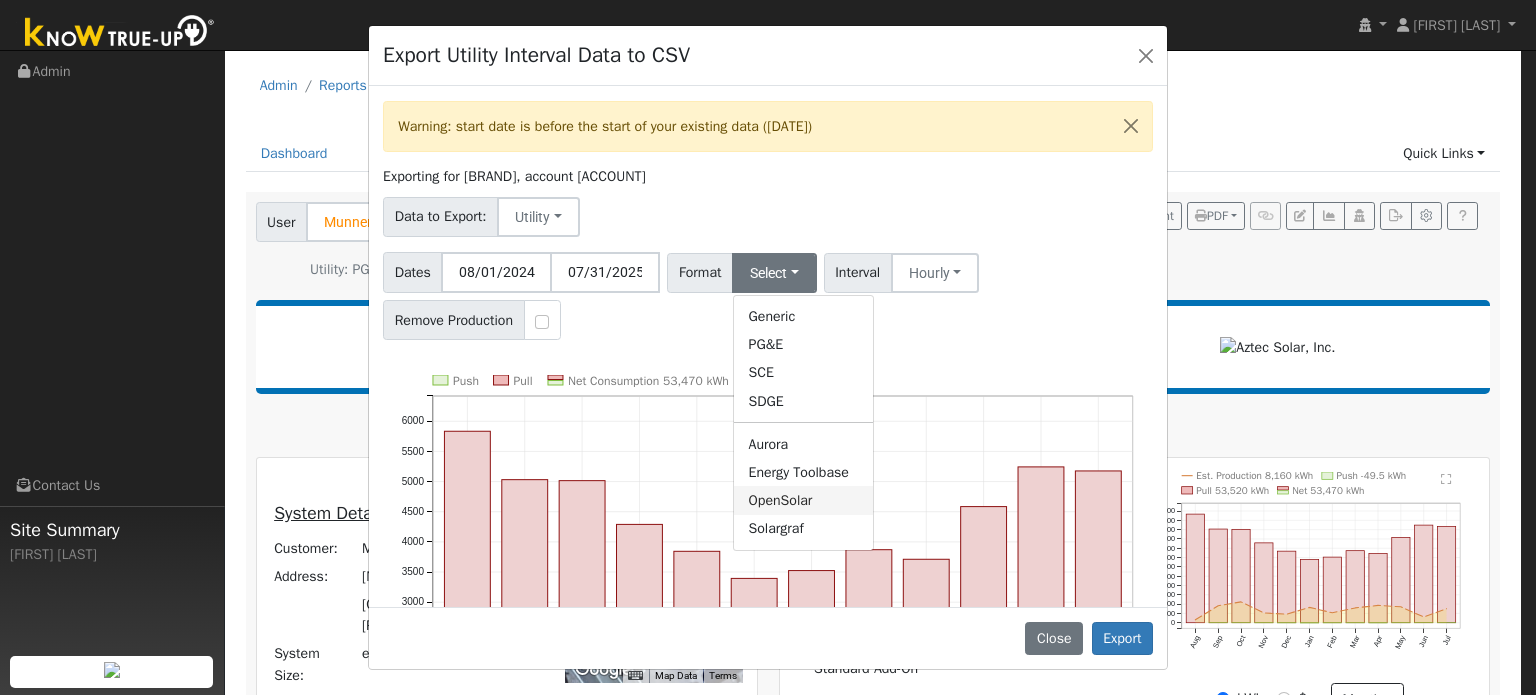 click on "OpenSolar" at bounding box center (803, 500) 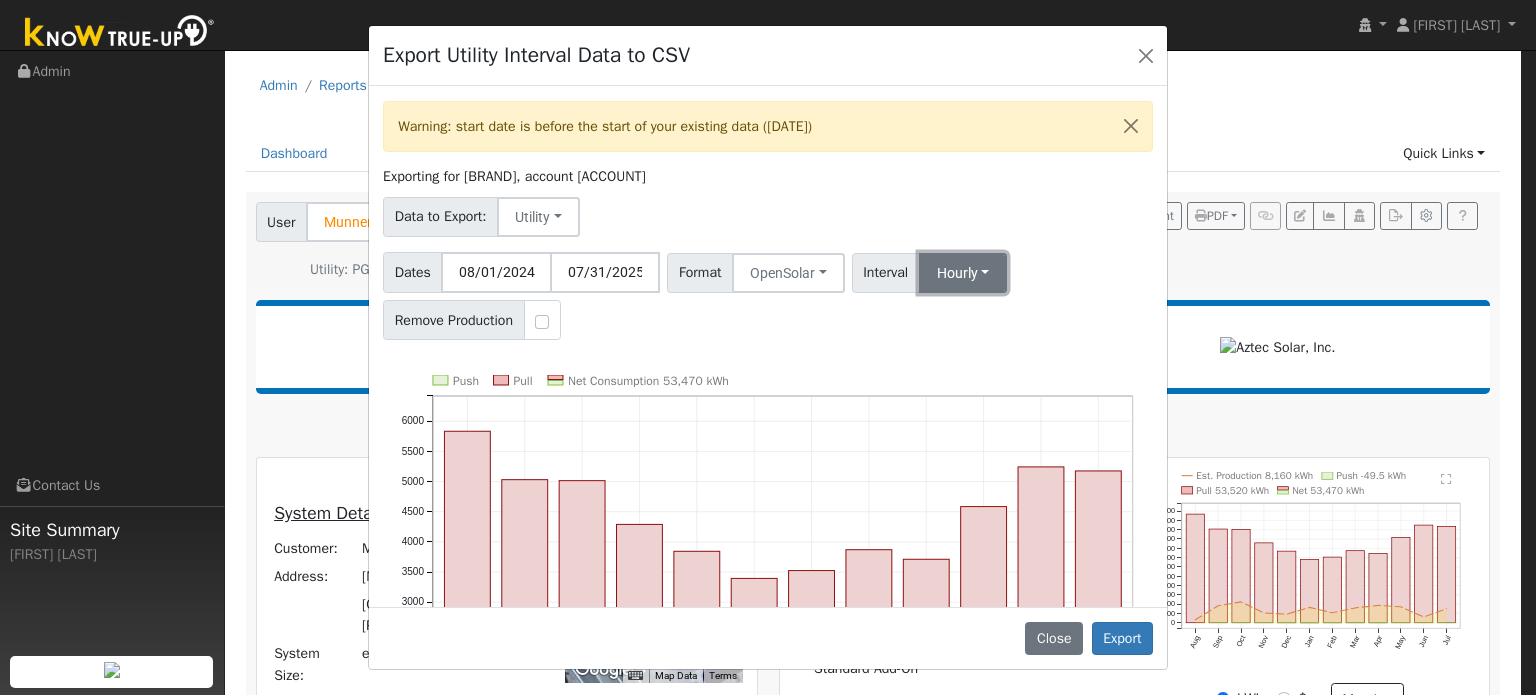 click on "Hourly" at bounding box center (963, 273) 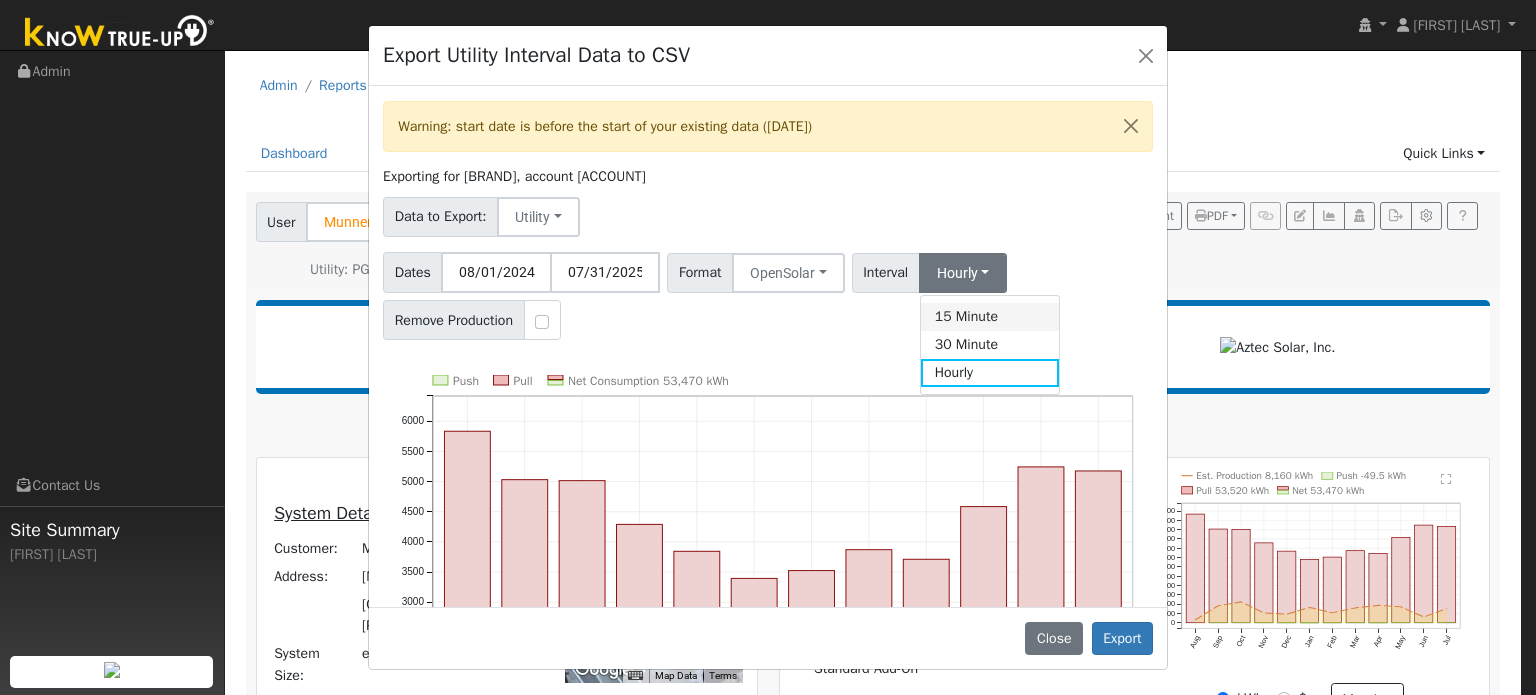 click on "15 Minute" at bounding box center (990, 317) 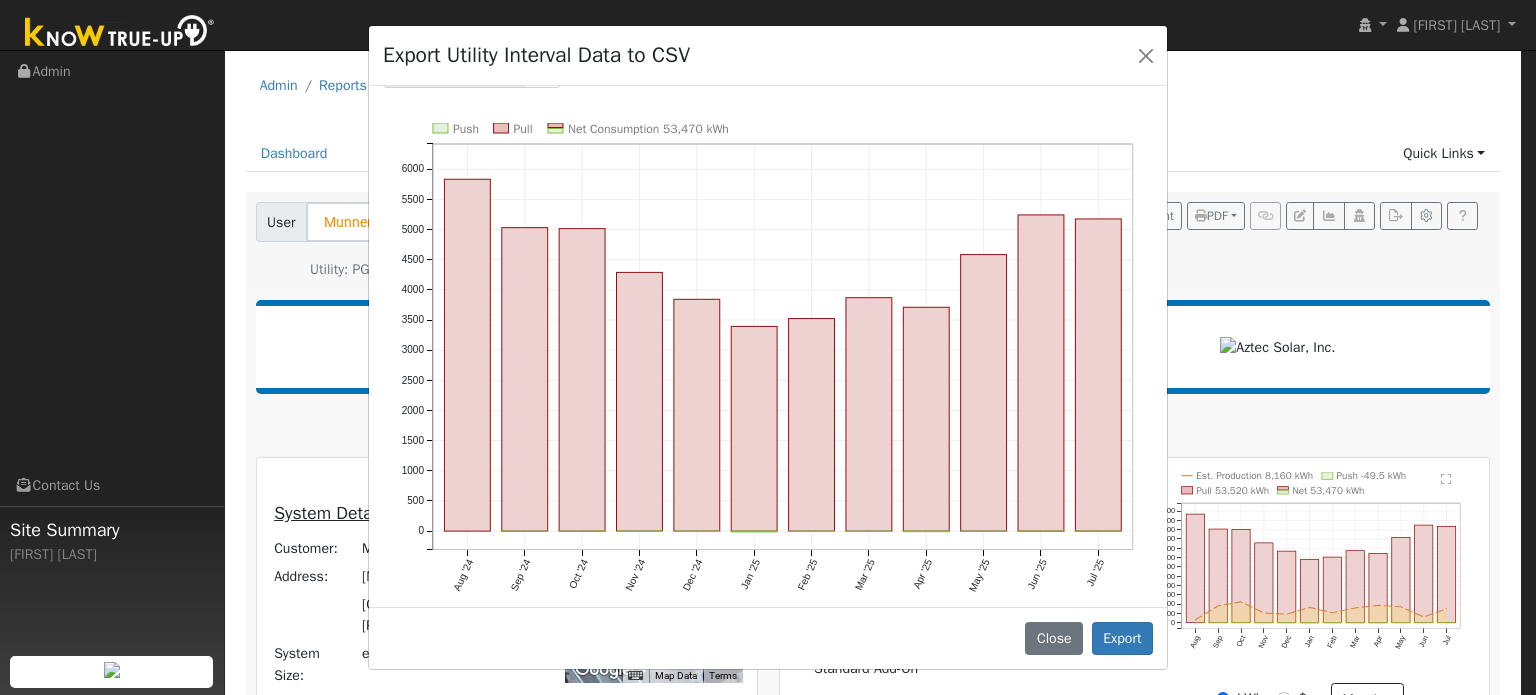 scroll, scrollTop: 253, scrollLeft: 0, axis: vertical 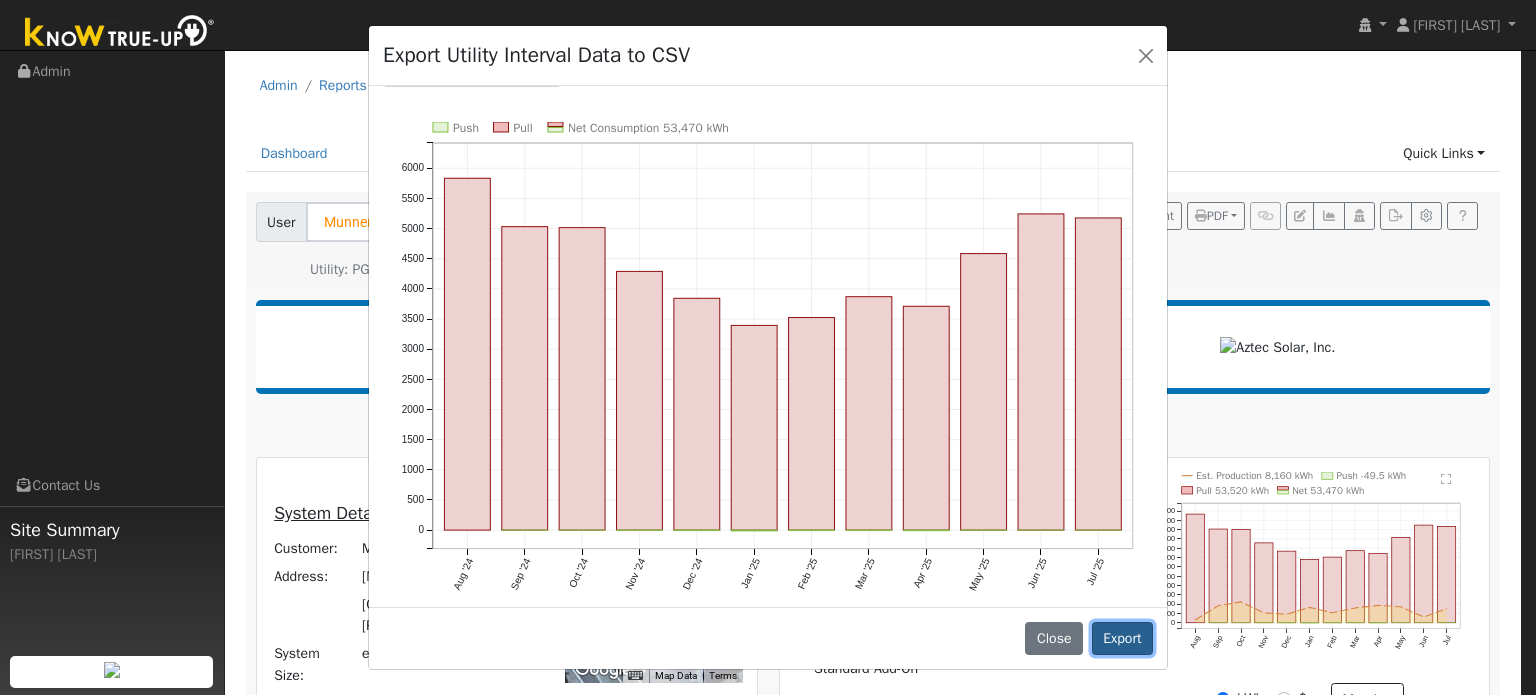 click on "Export" at bounding box center [1122, 639] 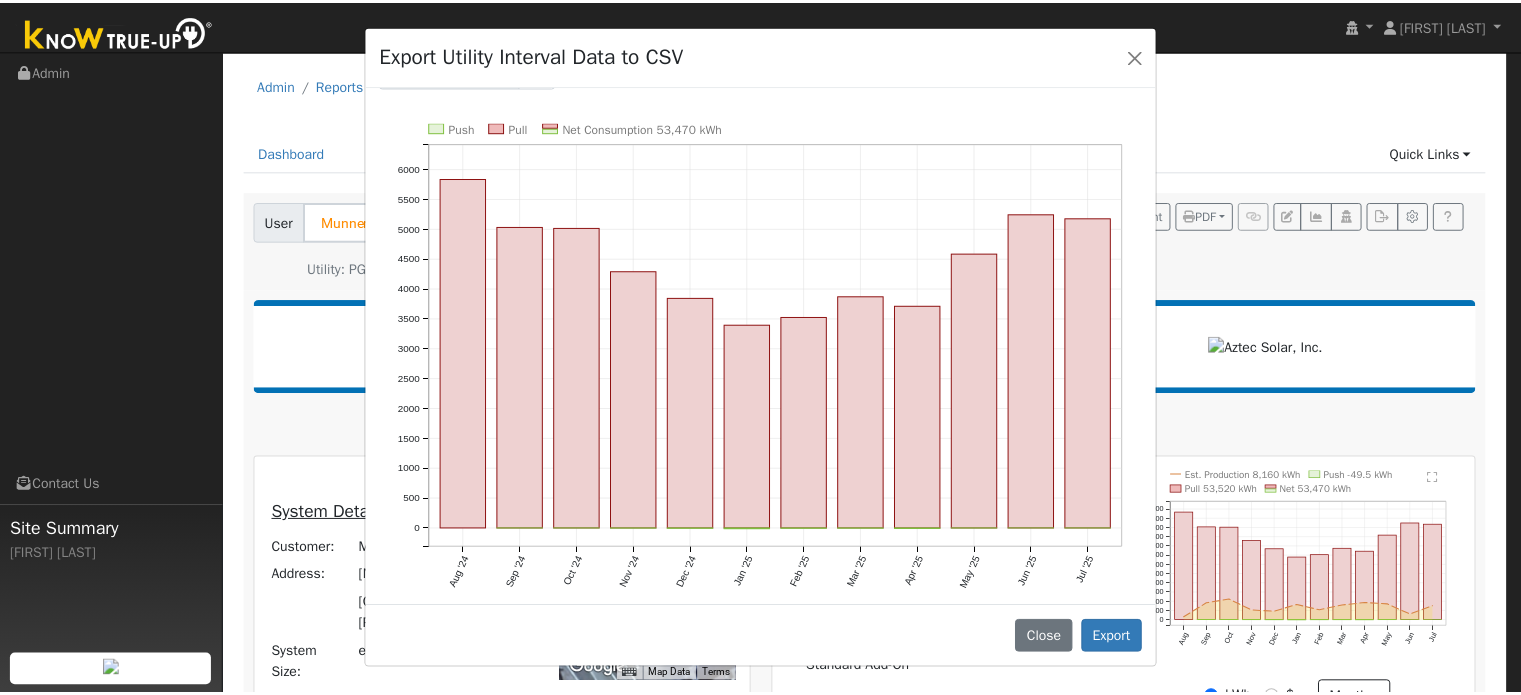 scroll, scrollTop: 0, scrollLeft: 0, axis: both 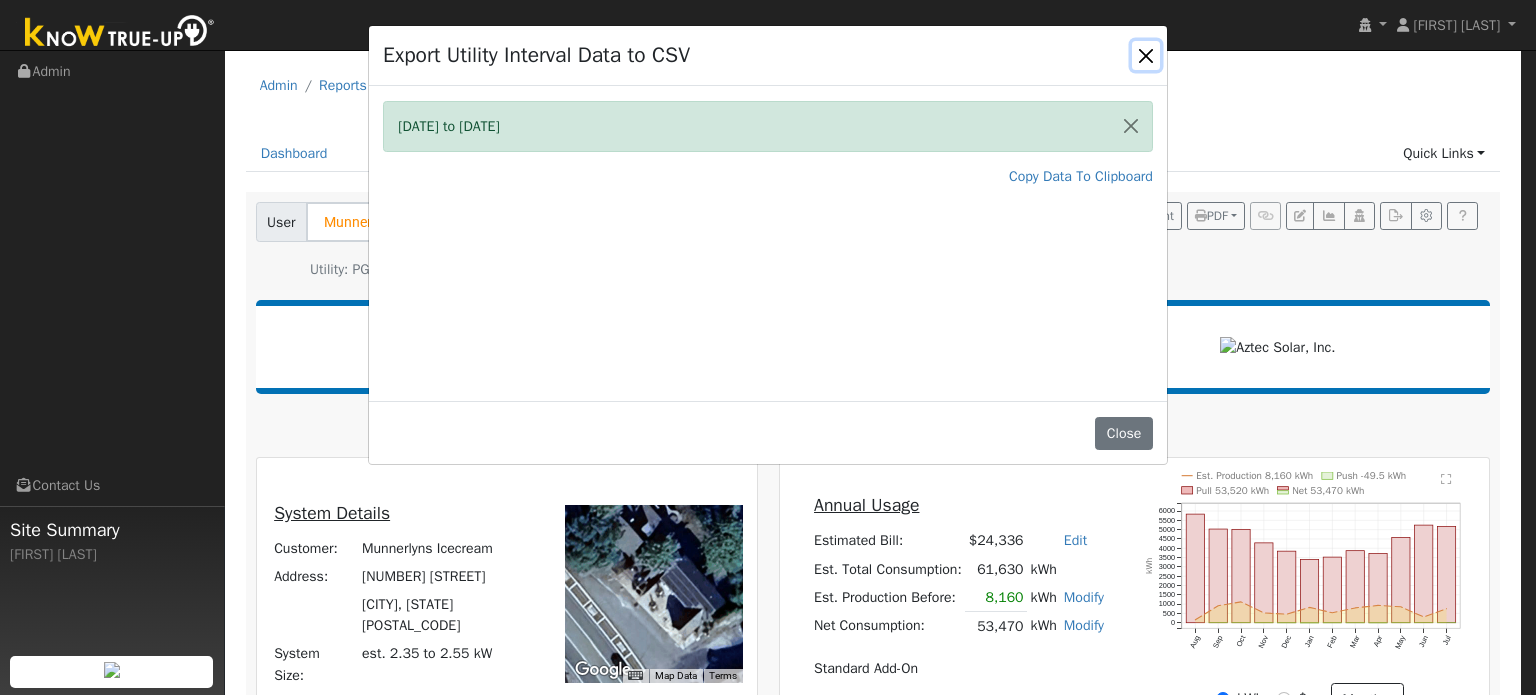 click at bounding box center (1146, 55) 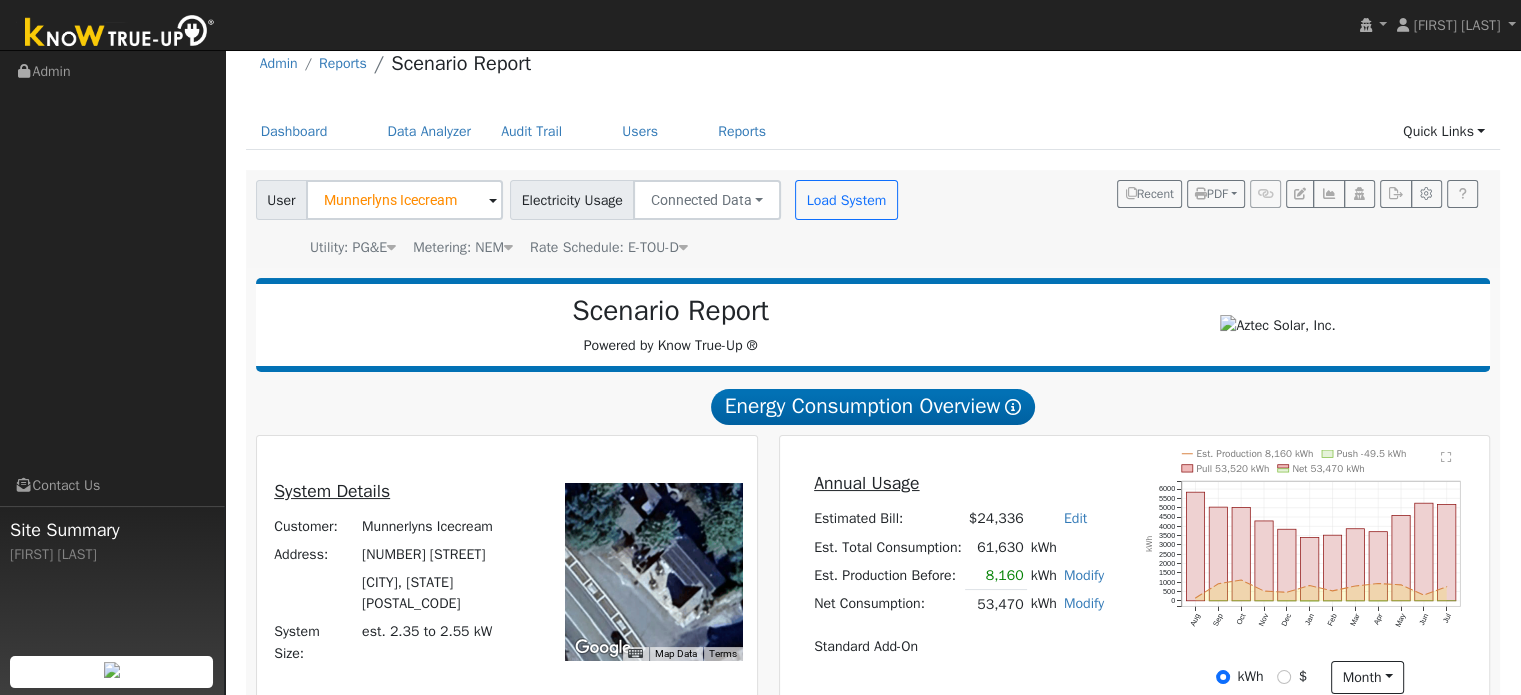 scroll, scrollTop: 0, scrollLeft: 0, axis: both 